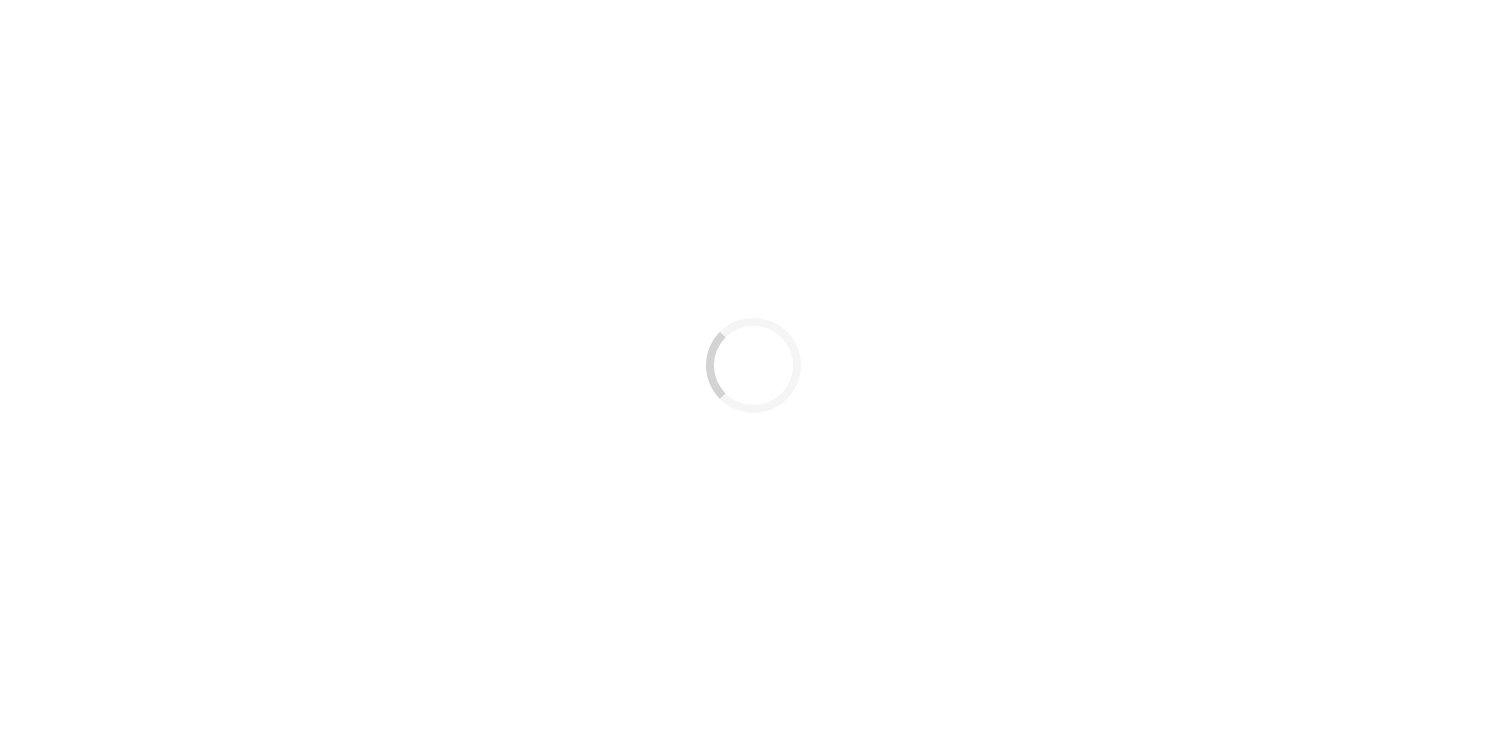 scroll, scrollTop: 0, scrollLeft: 0, axis: both 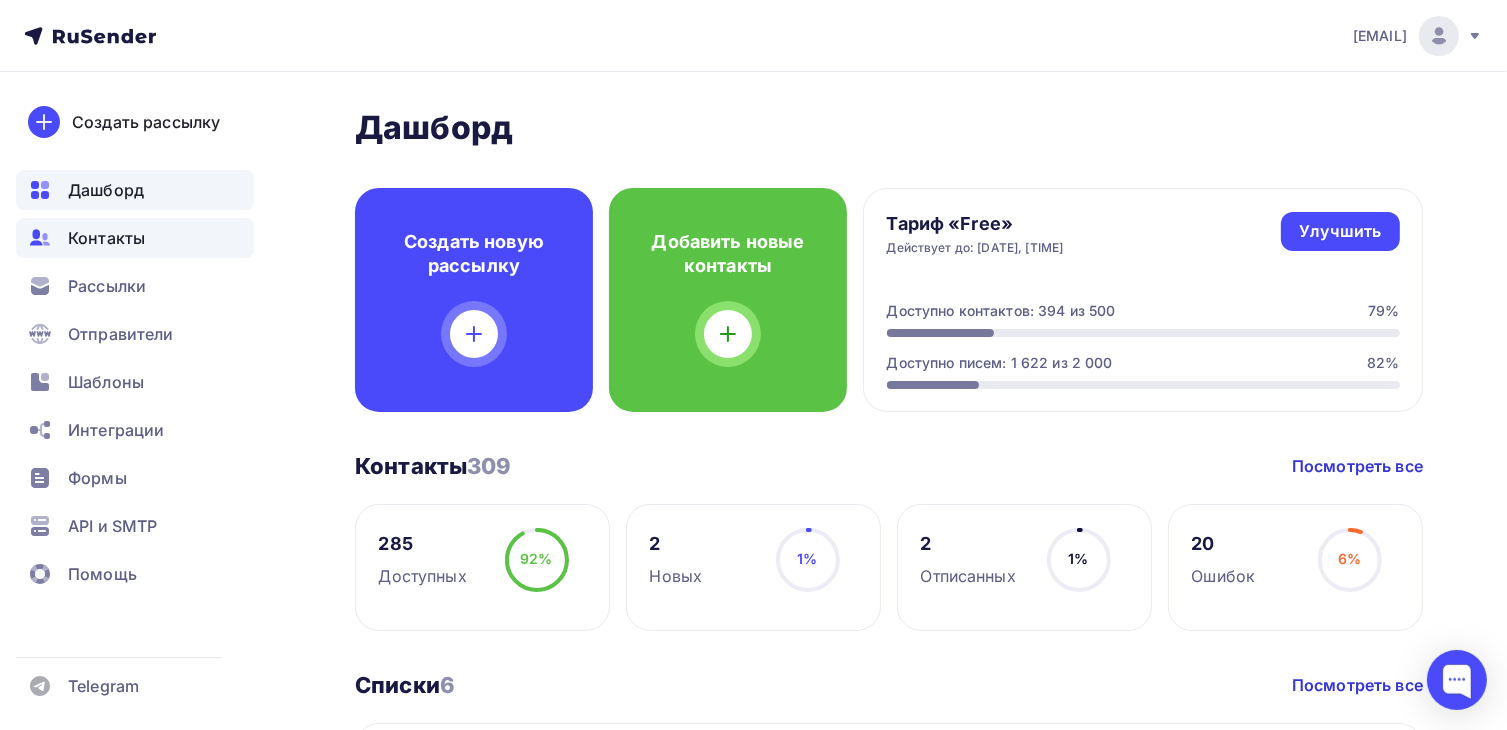 click on "Контакты" at bounding box center [106, 238] 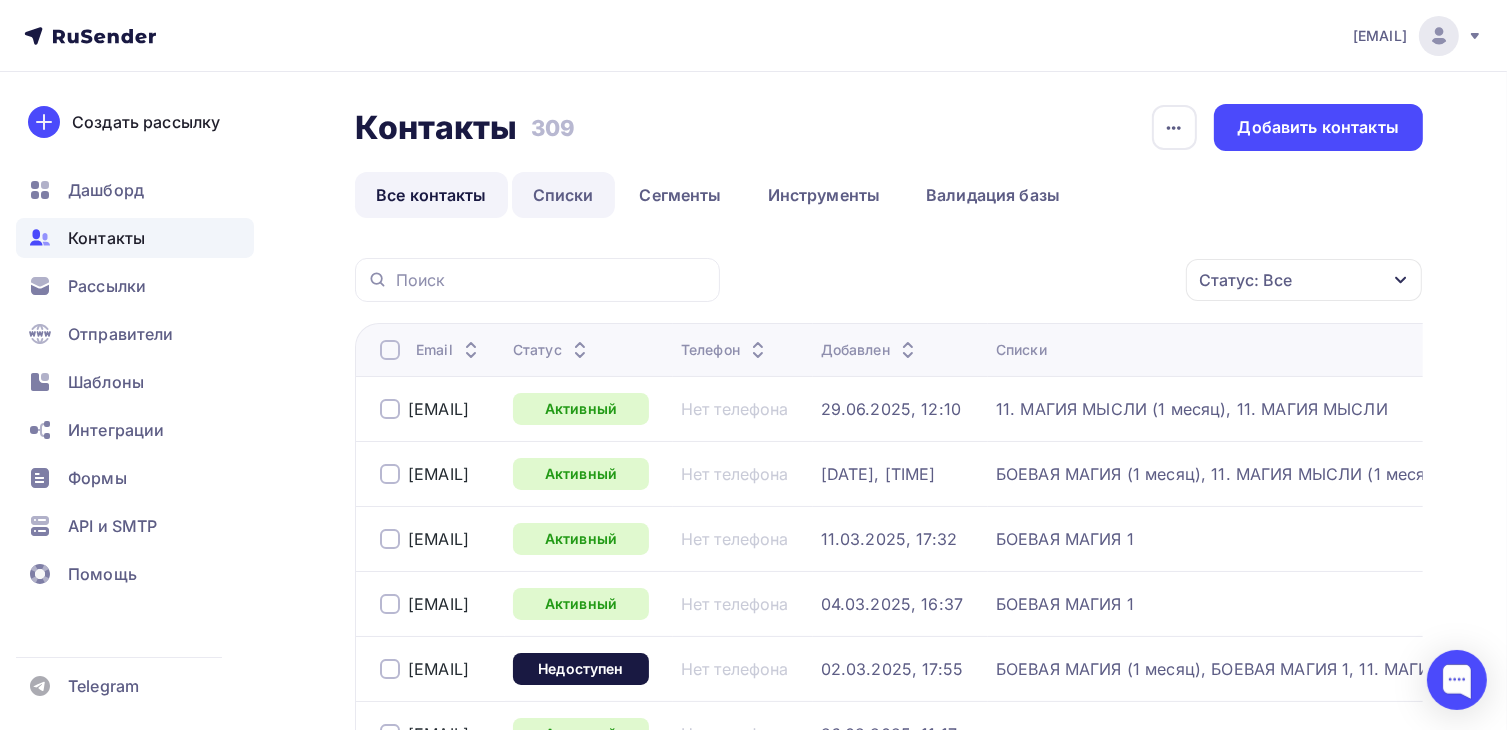 click on "Списки" at bounding box center (563, 195) 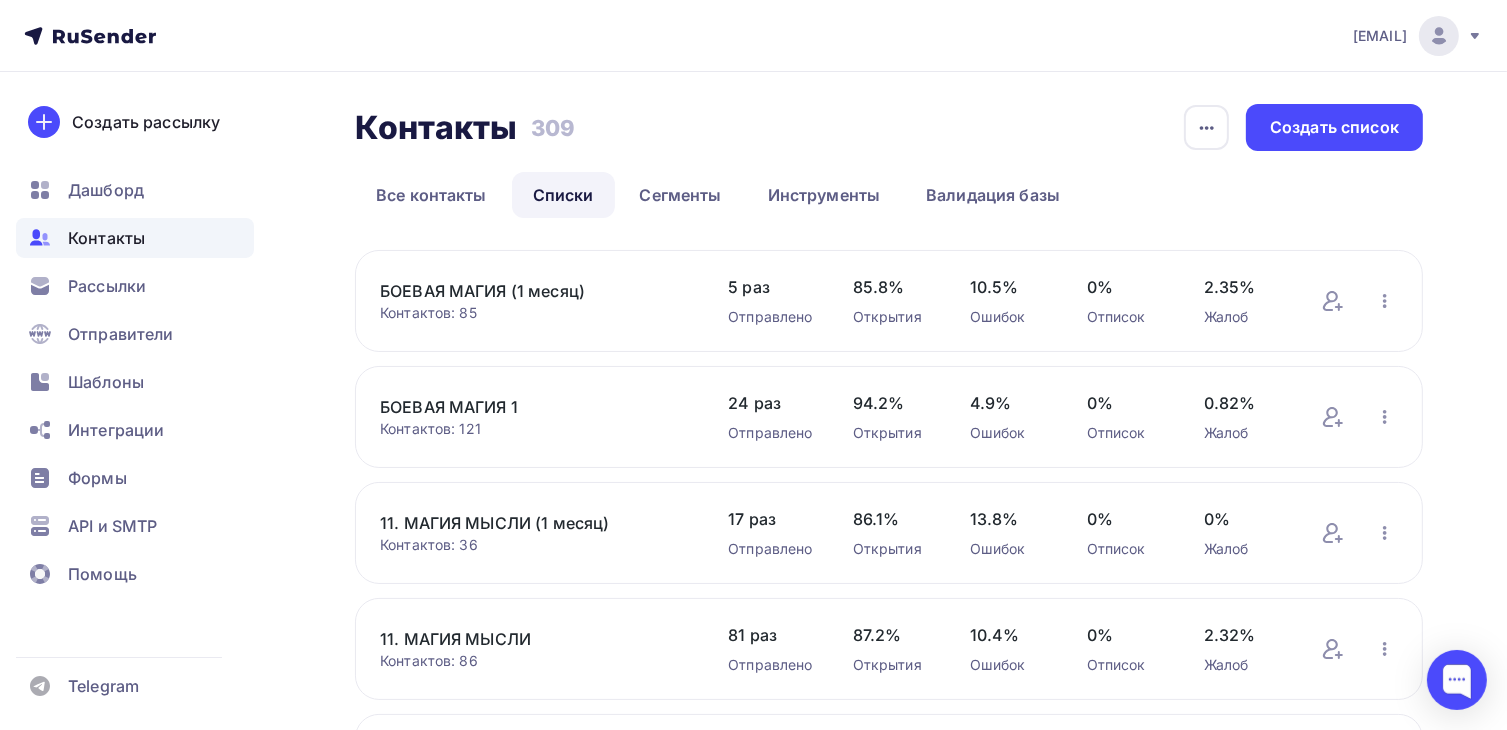 scroll, scrollTop: 354, scrollLeft: 0, axis: vertical 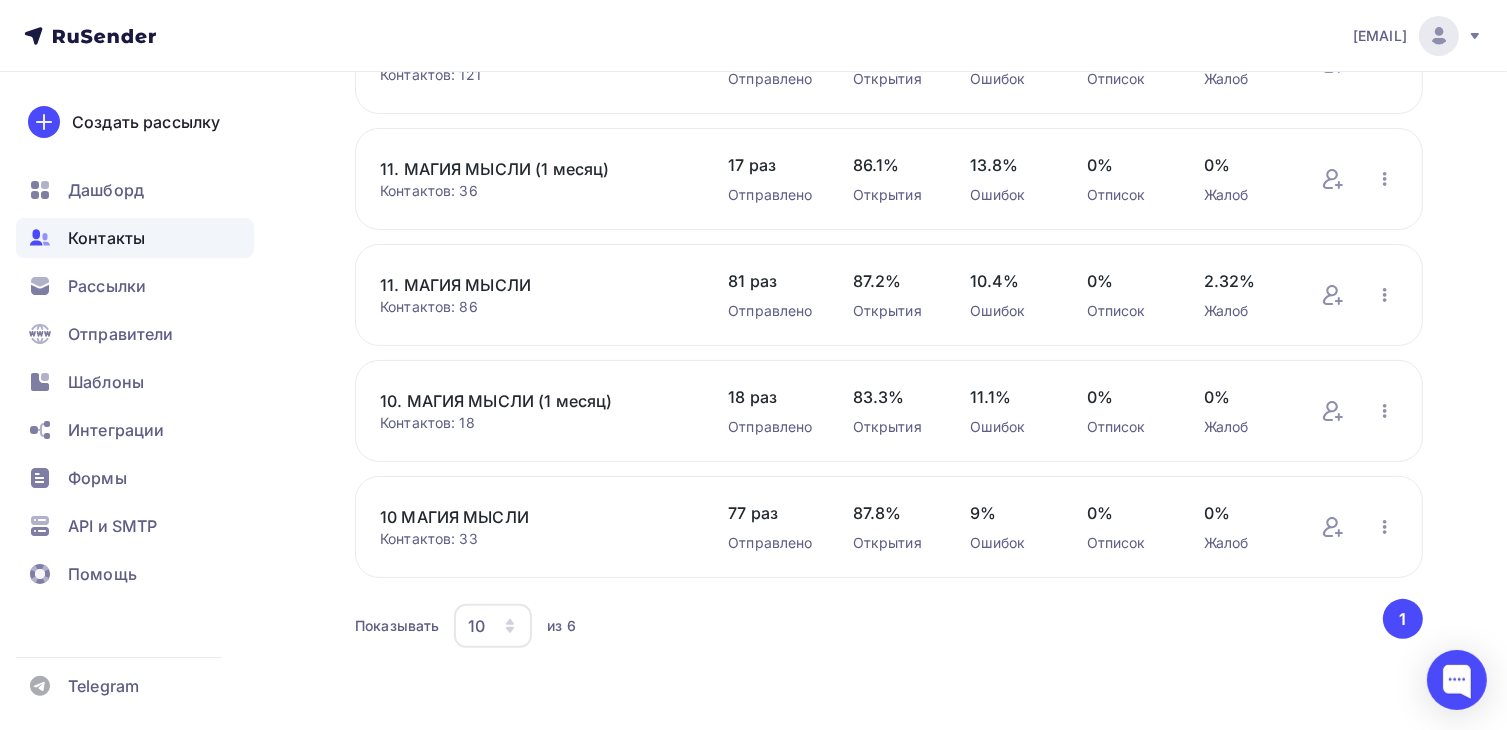 click on "10. МАГИЯ МЫСЛИ (1 месяц)" at bounding box center [534, 401] 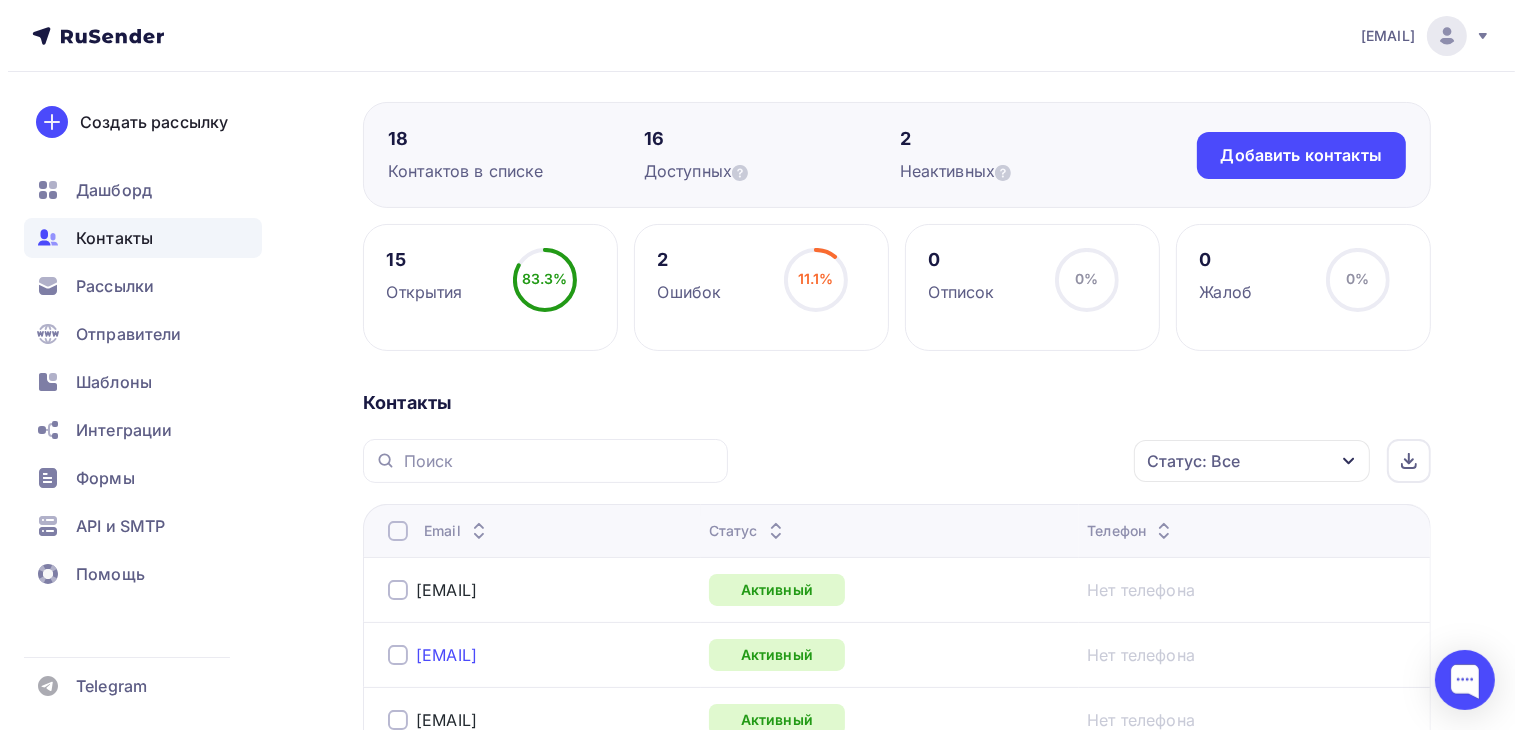 scroll, scrollTop: 300, scrollLeft: 0, axis: vertical 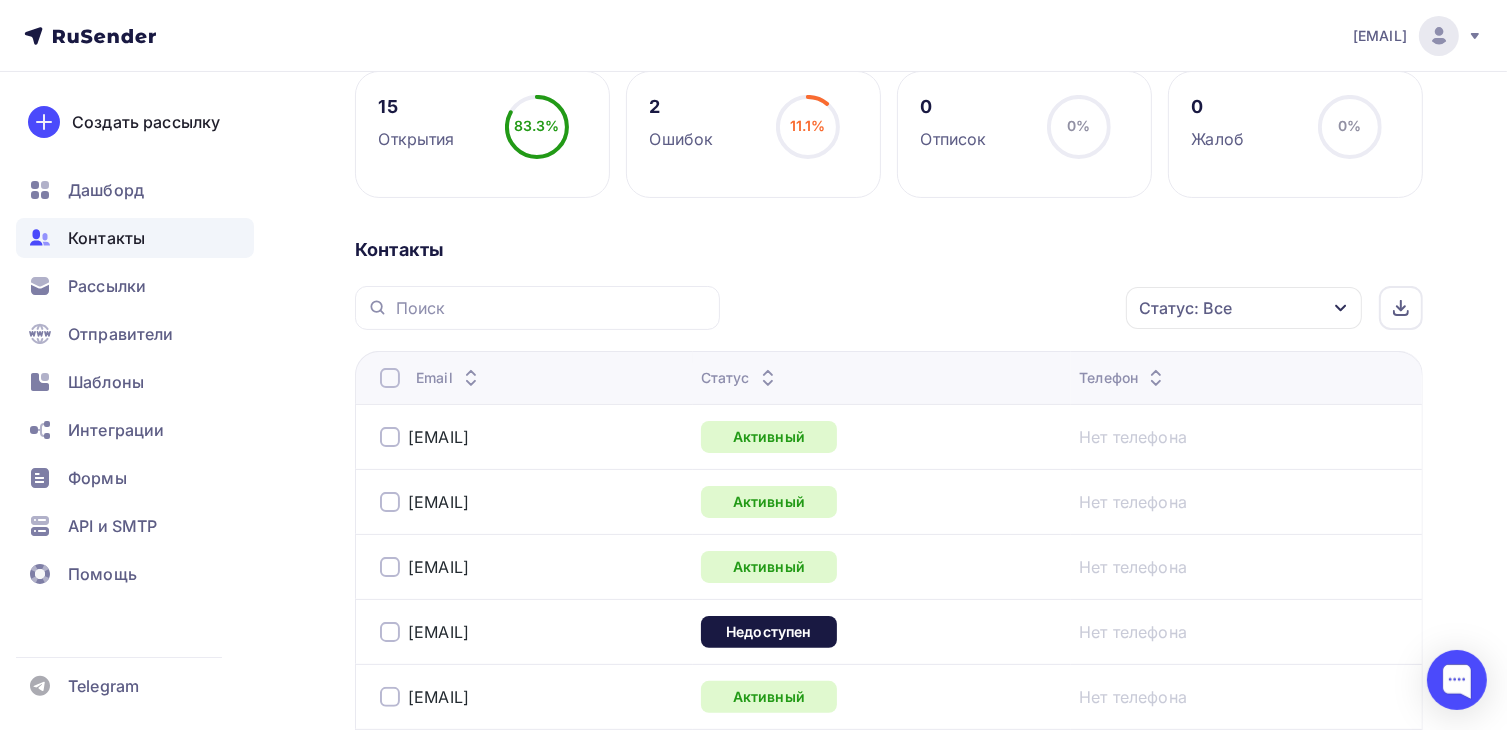 click at bounding box center (390, 378) 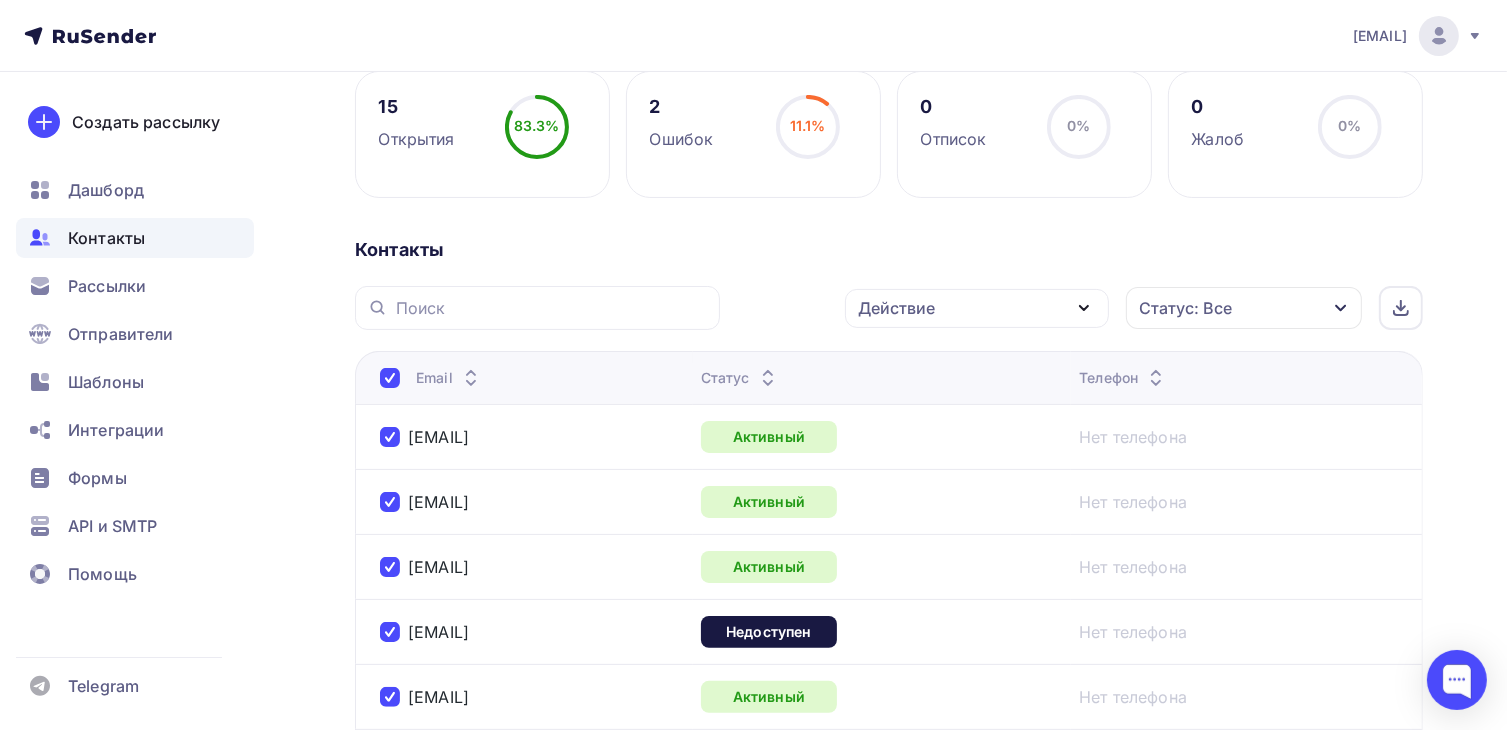 click on "Действие" at bounding box center [977, 308] 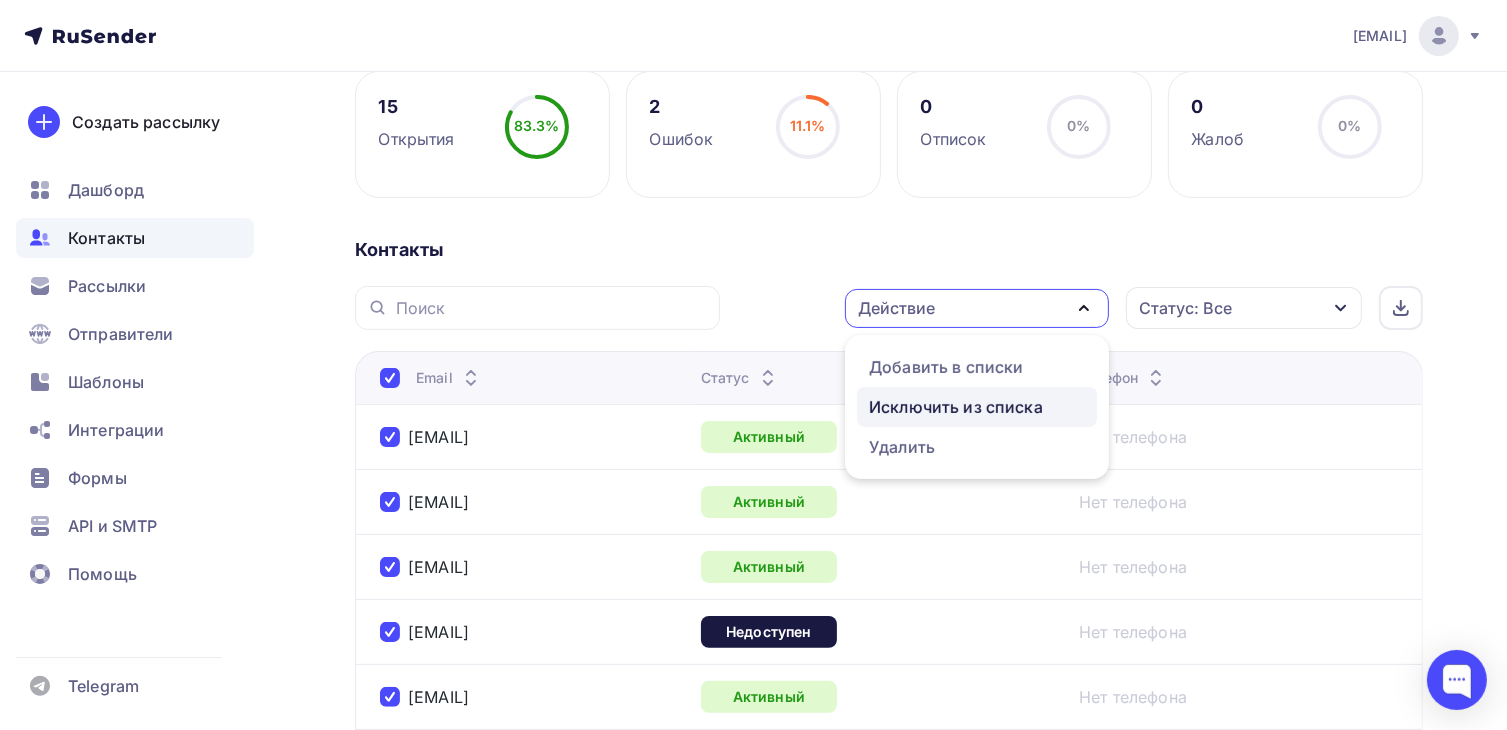 click on "Исключить из списка" at bounding box center [956, 407] 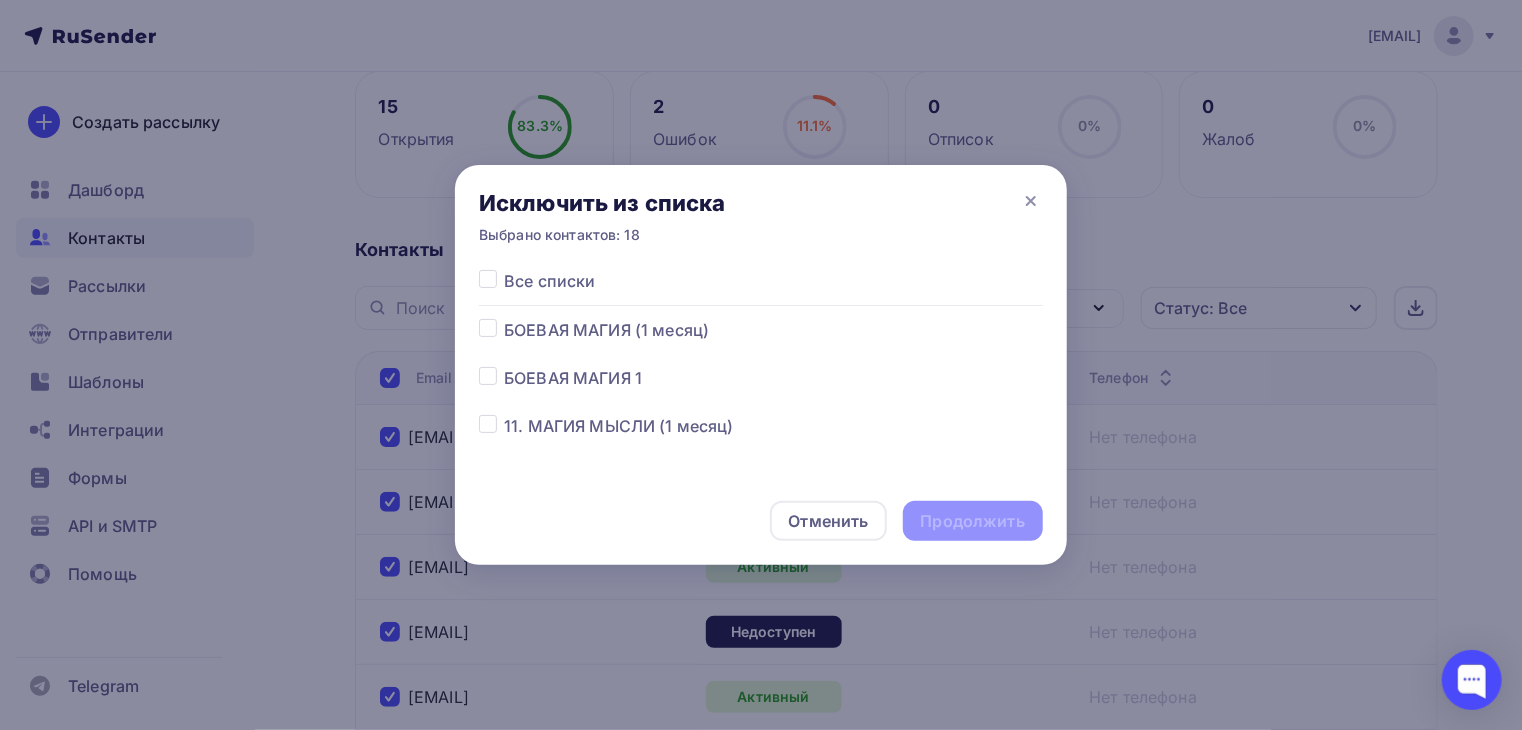 scroll, scrollTop: 156, scrollLeft: 0, axis: vertical 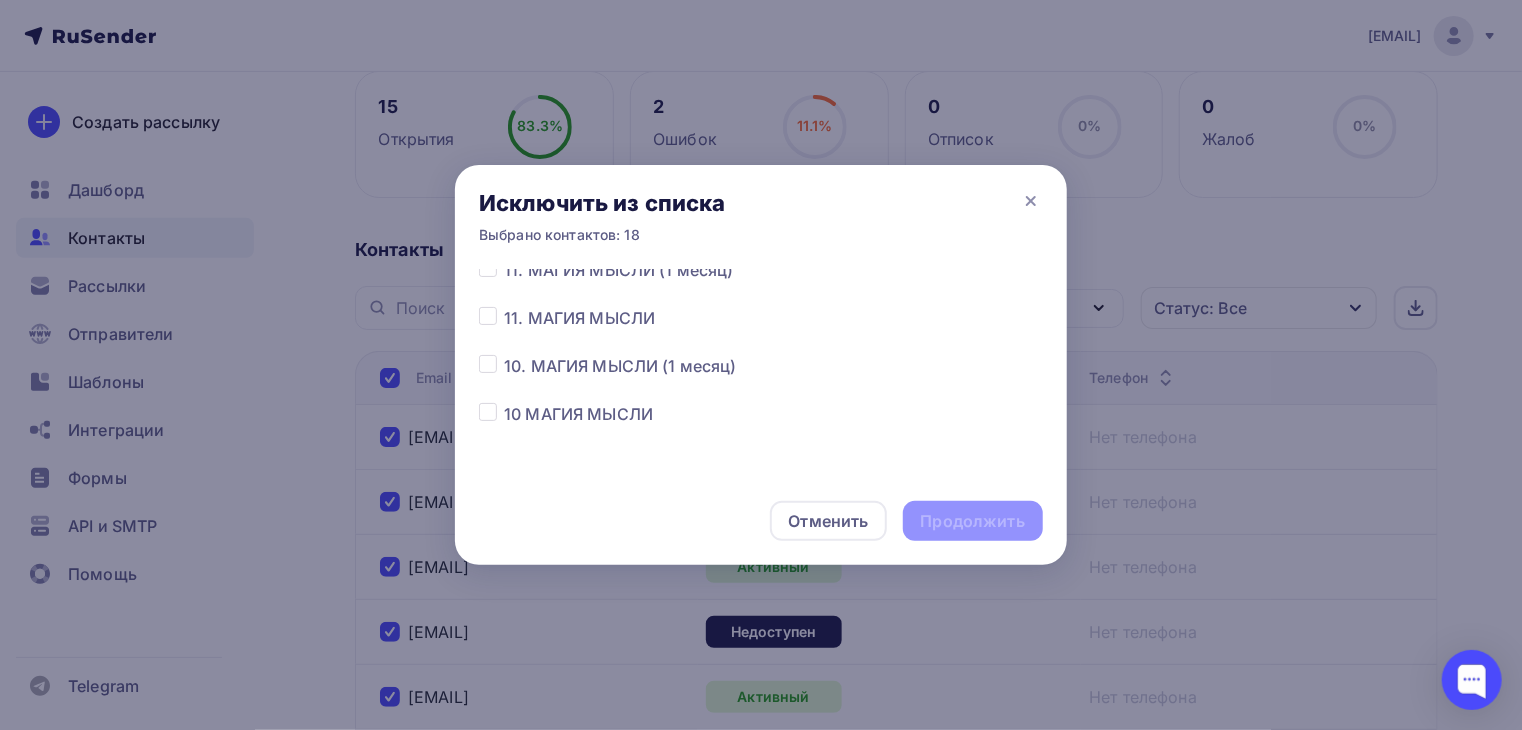 click at bounding box center [504, 354] 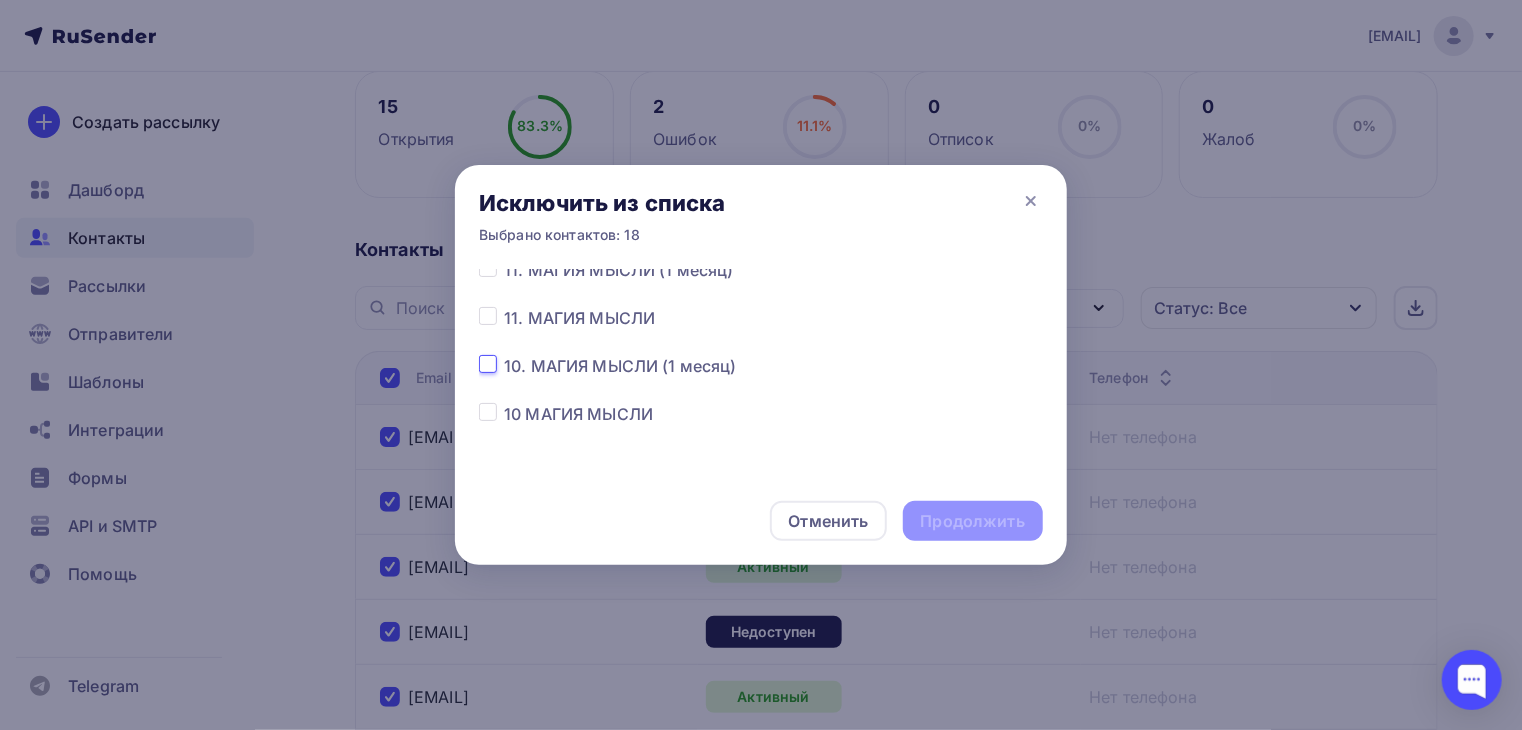 click at bounding box center [488, 363] 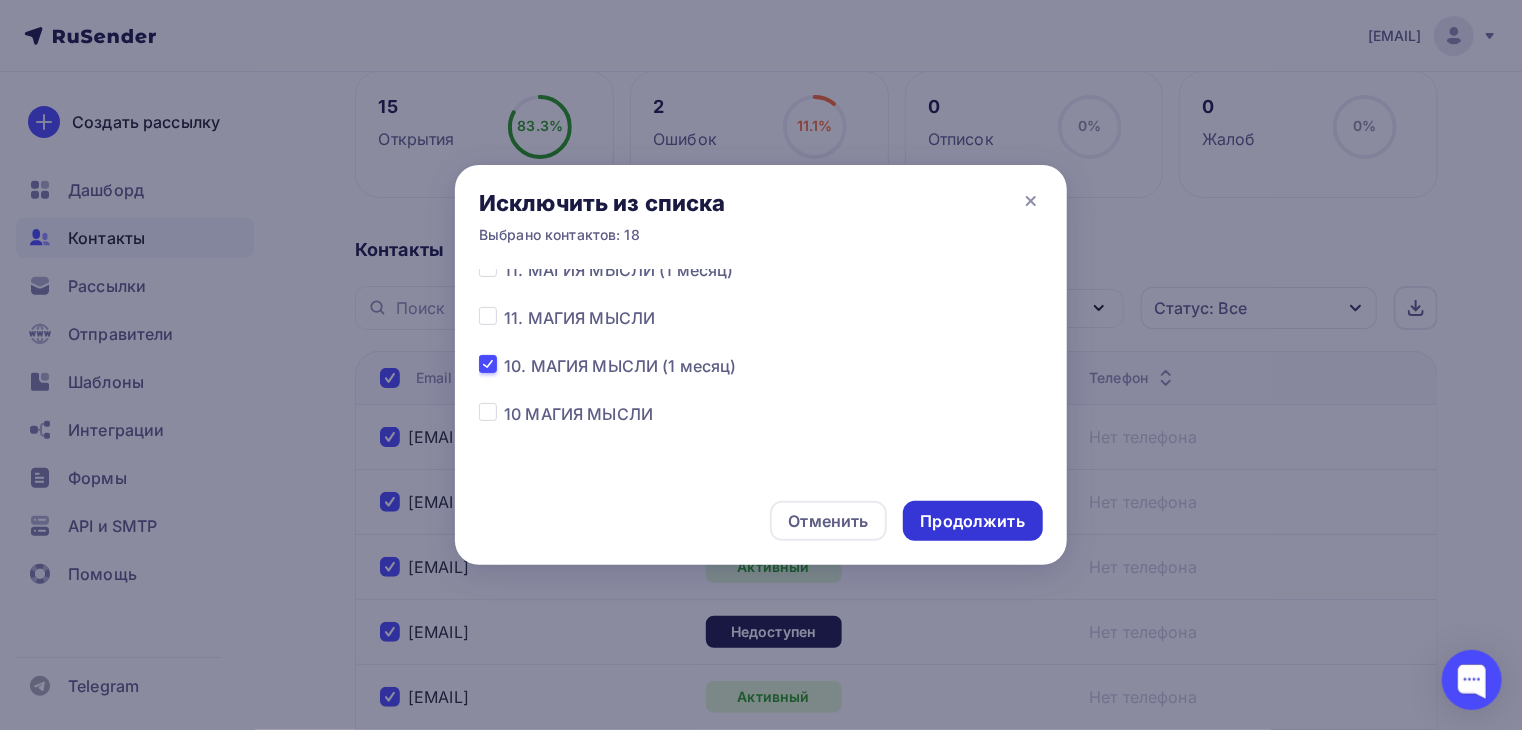 click on "Продолжить" at bounding box center [973, 521] 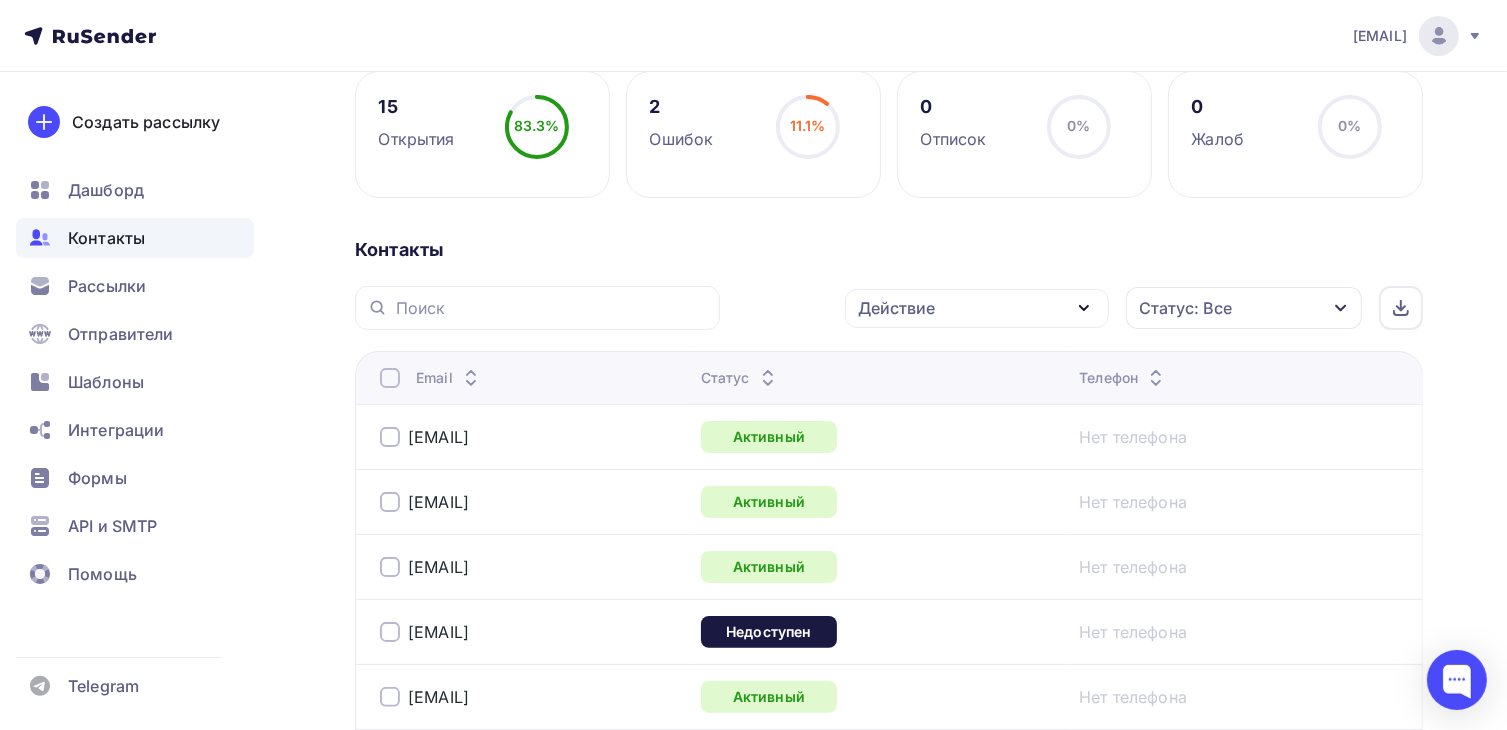 click at bounding box center [390, 378] 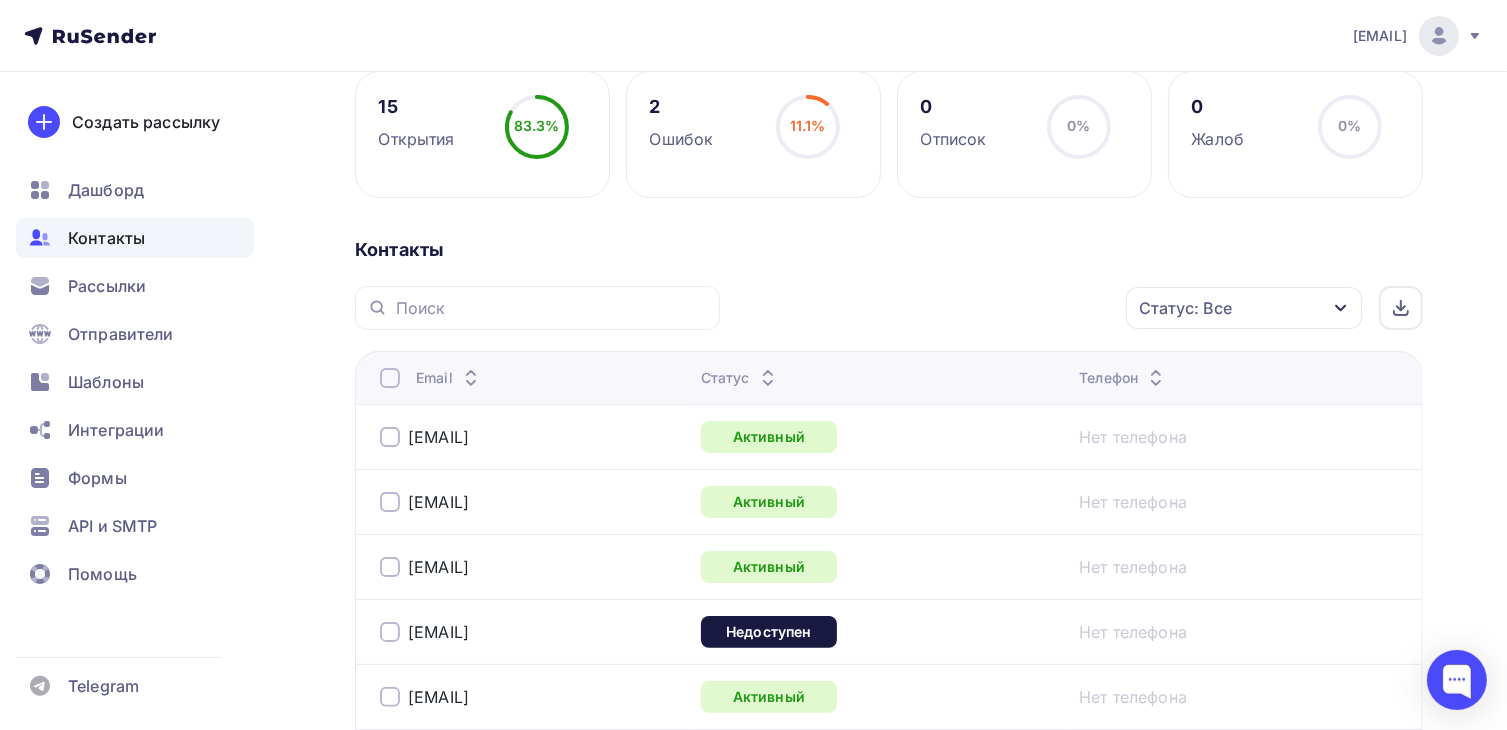 click at bounding box center [390, 378] 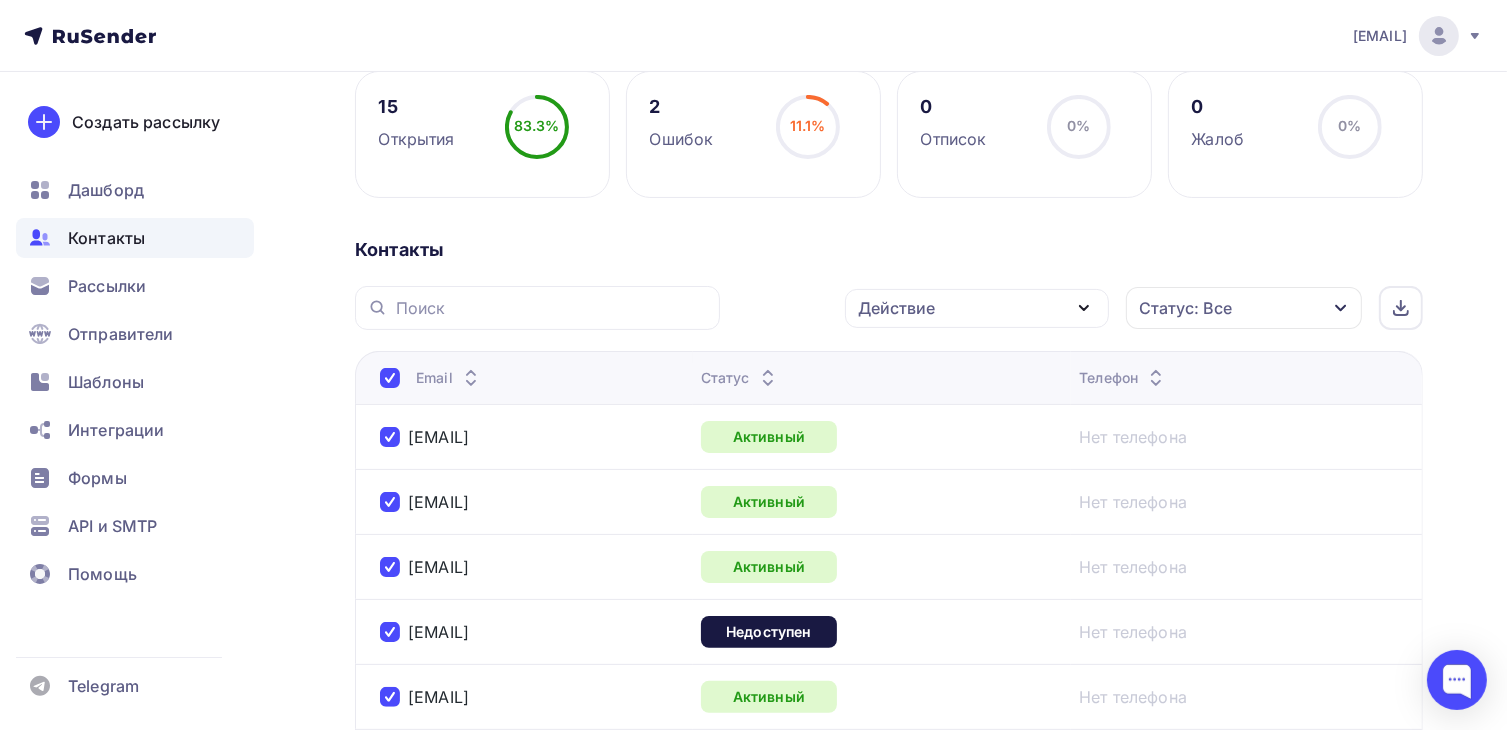 click on "Действие" at bounding box center (977, 308) 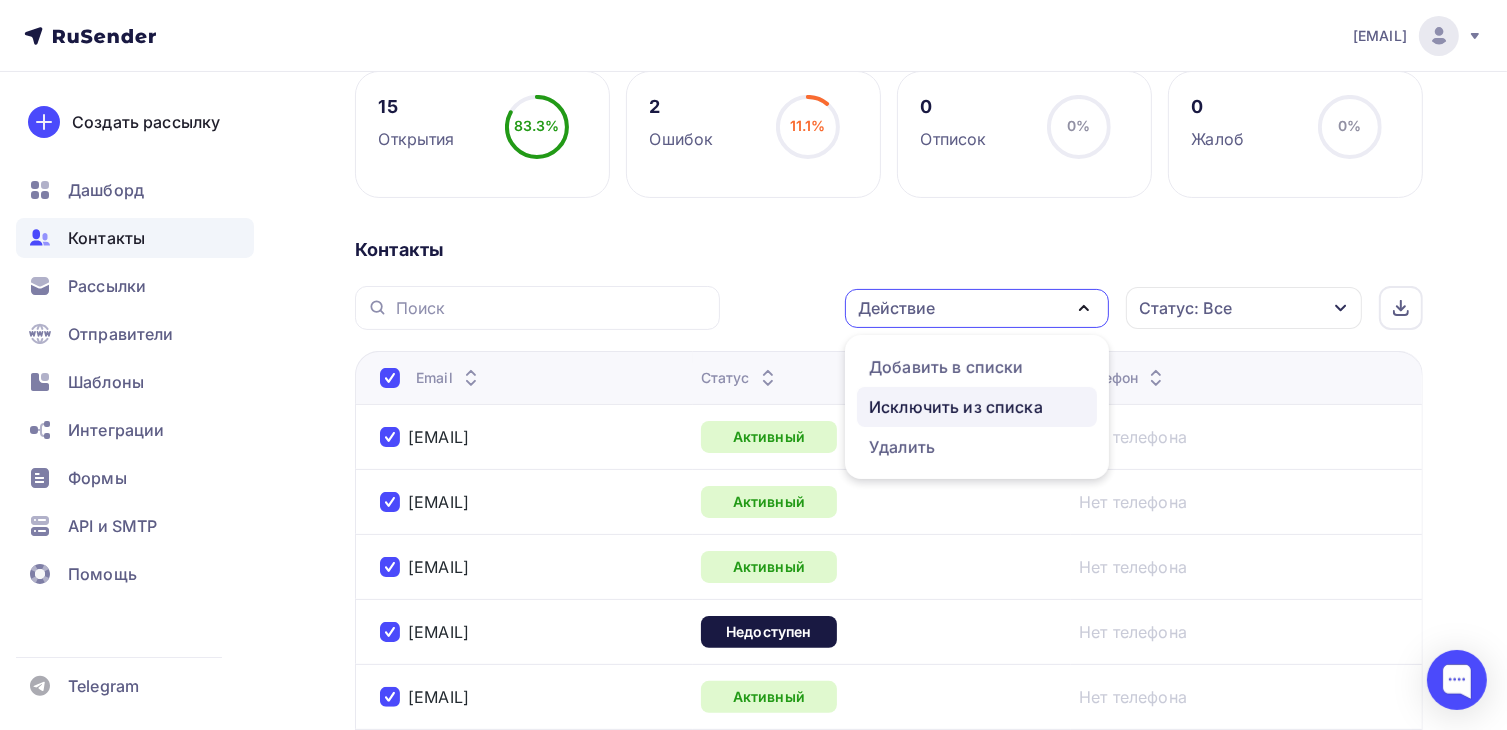 click on "Исключить из списка" at bounding box center (956, 407) 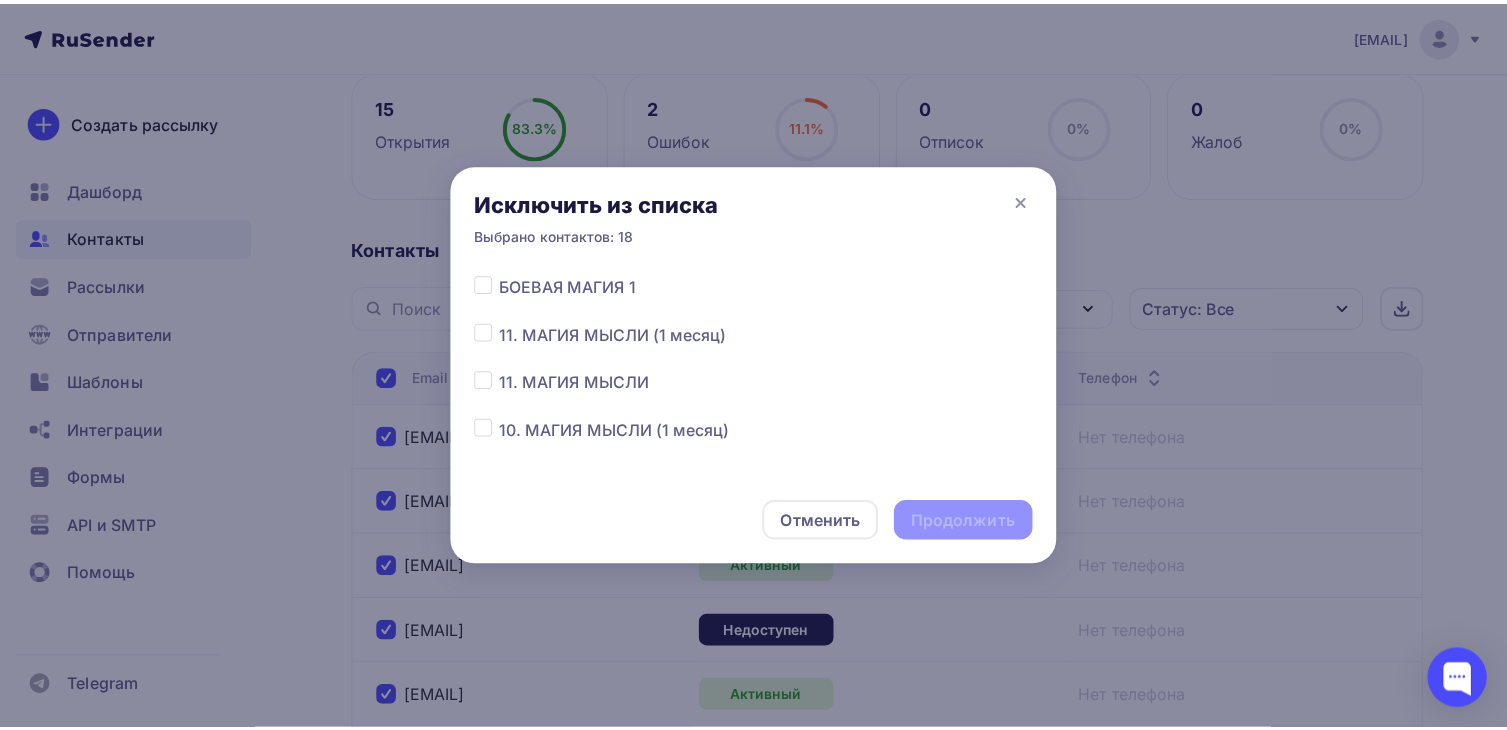 scroll, scrollTop: 156, scrollLeft: 0, axis: vertical 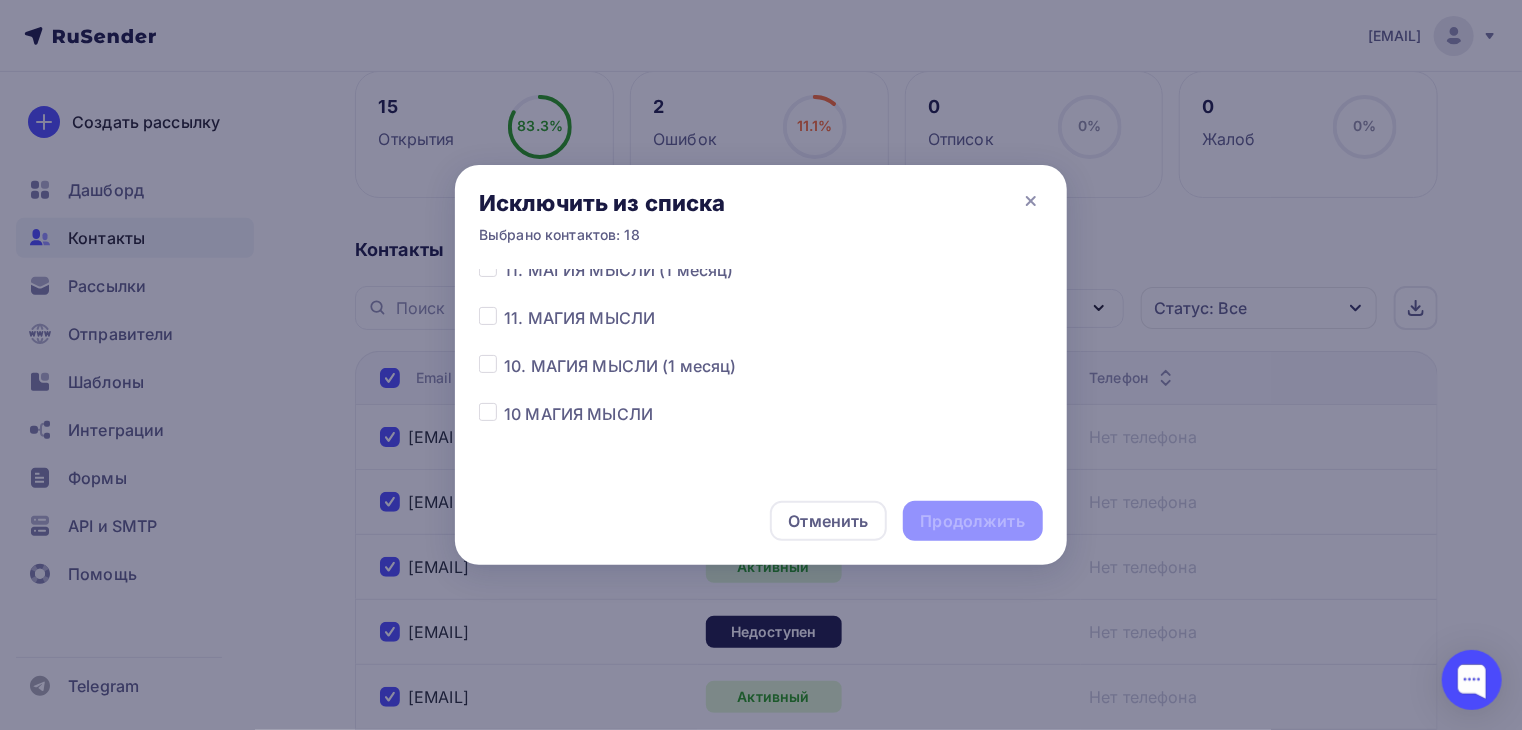 click at bounding box center (504, 354) 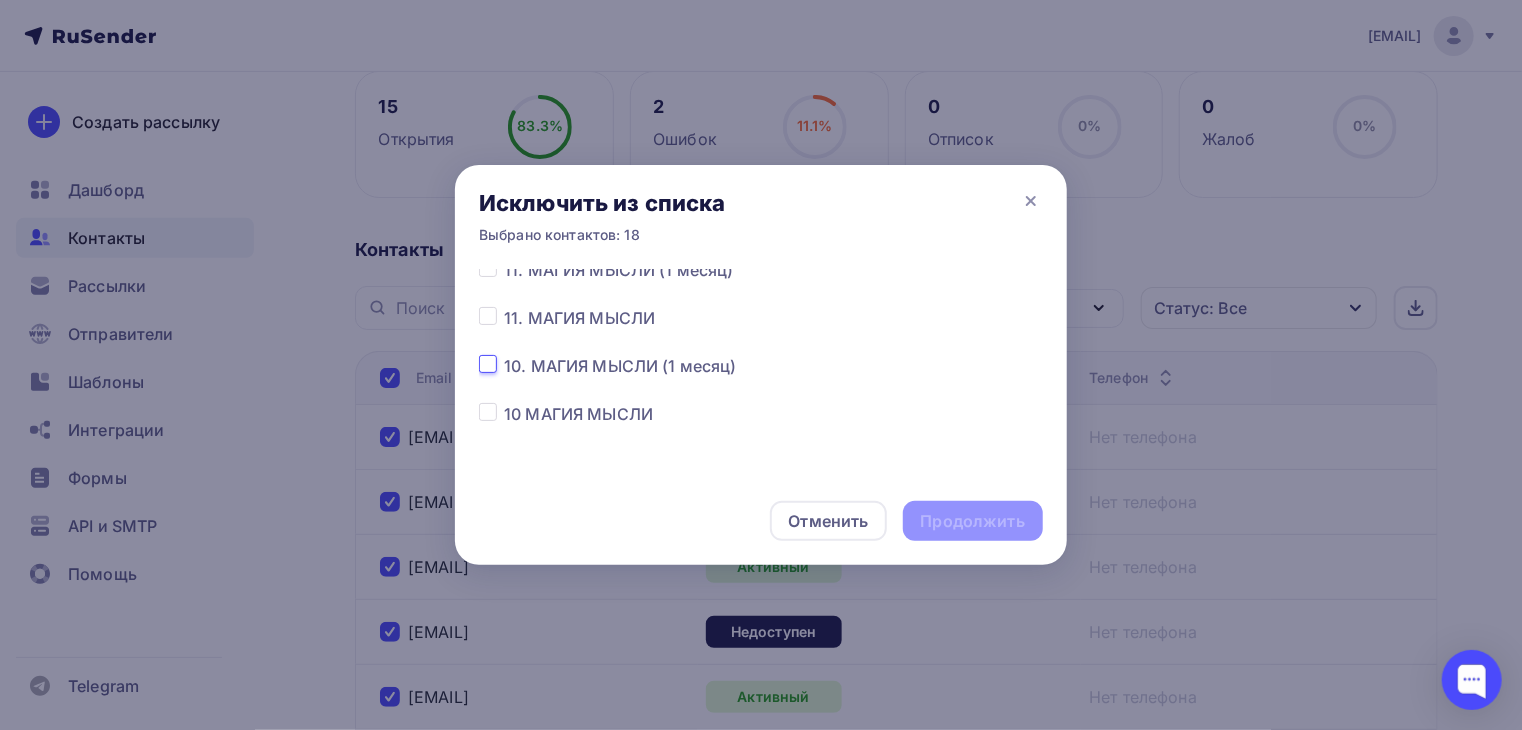 click at bounding box center (488, 363) 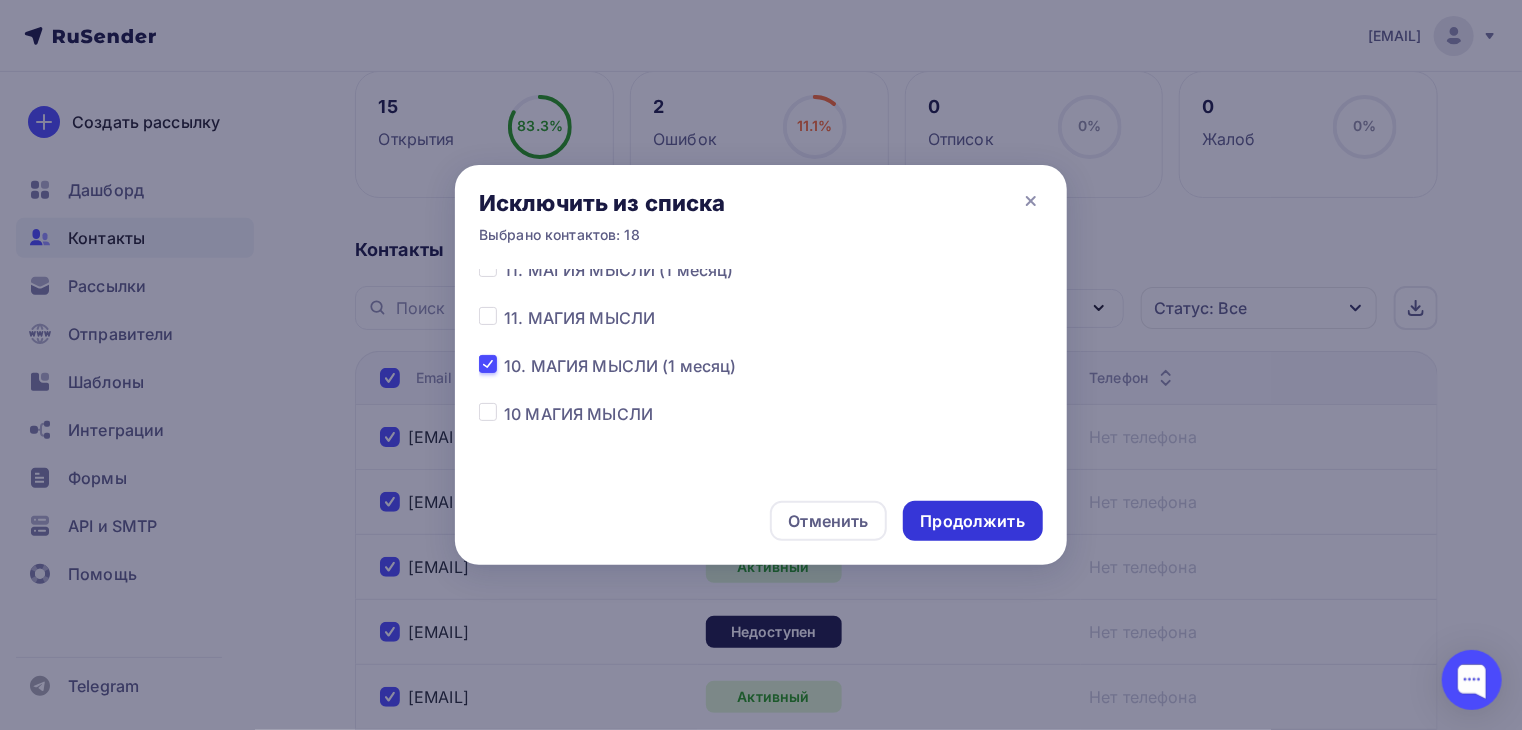 click on "Продолжить" at bounding box center [973, 521] 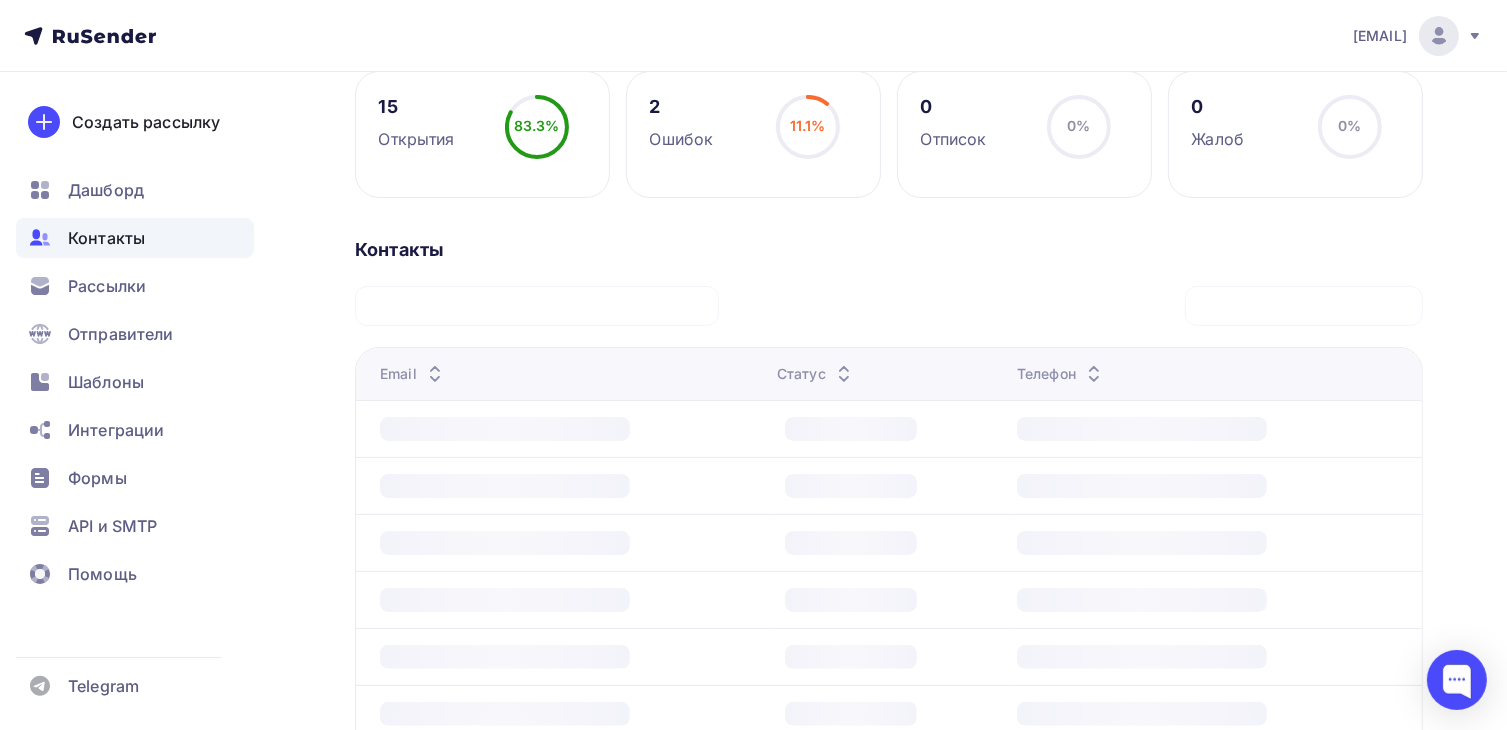 scroll, scrollTop: 272, scrollLeft: 0, axis: vertical 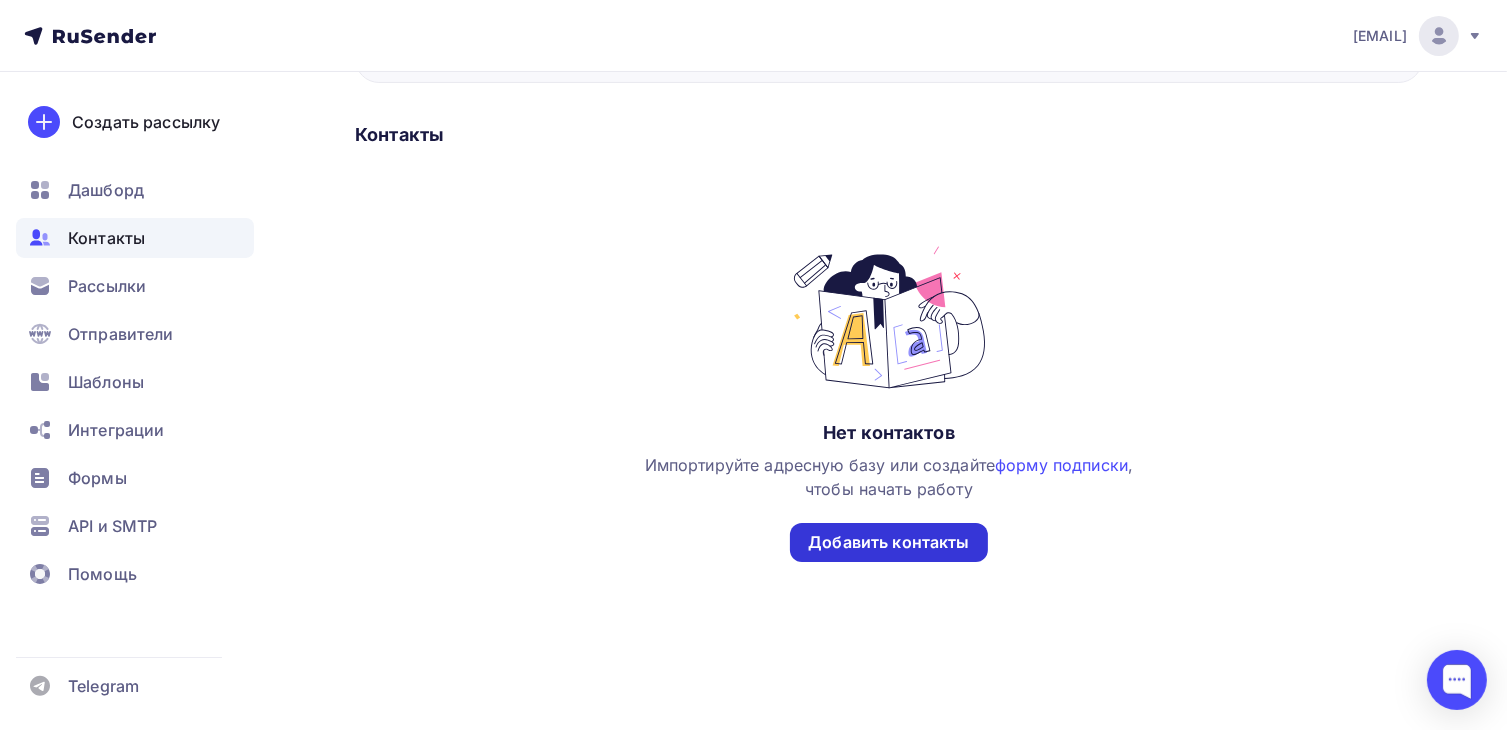 click on "Добавить контакты" at bounding box center [888, 542] 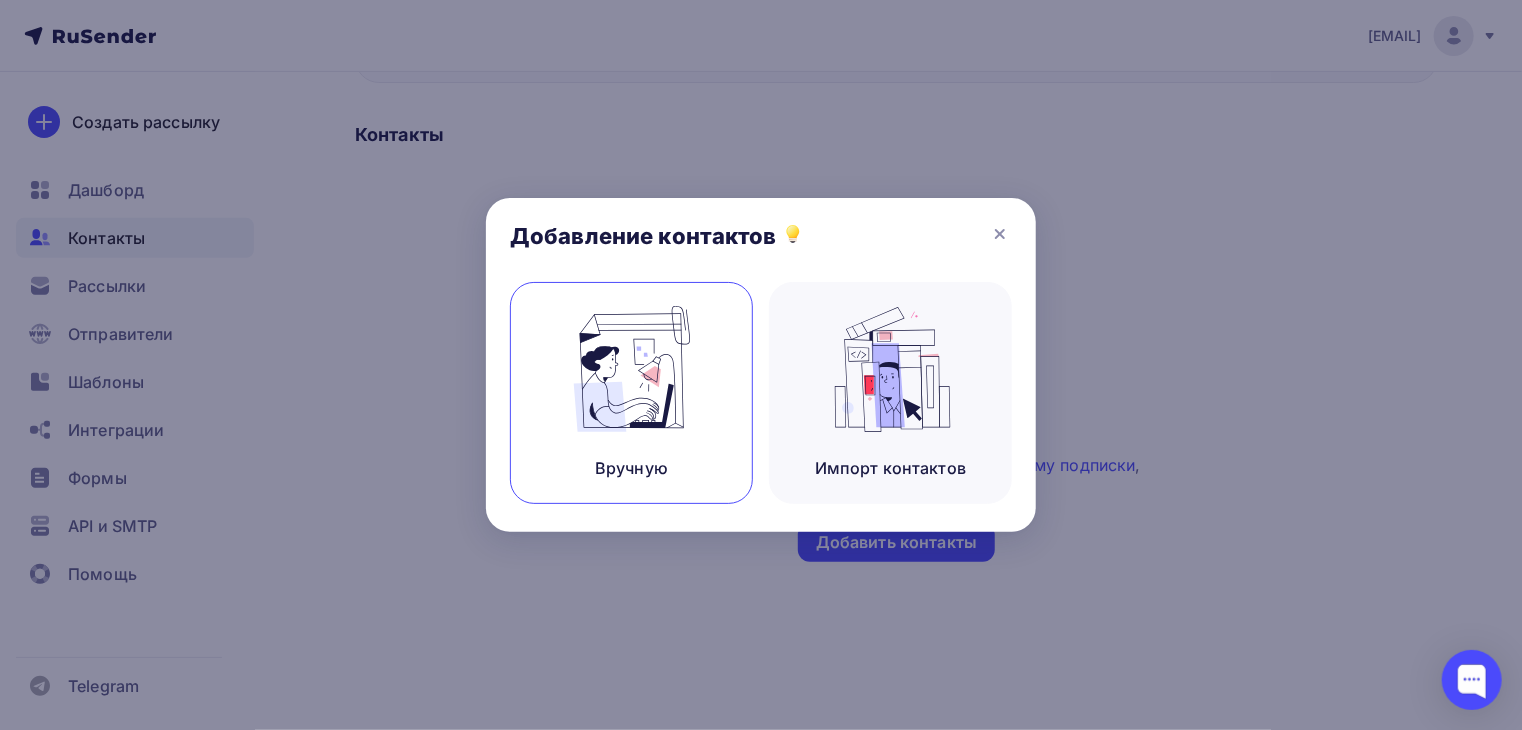 click on "Вручную" at bounding box center [631, 393] 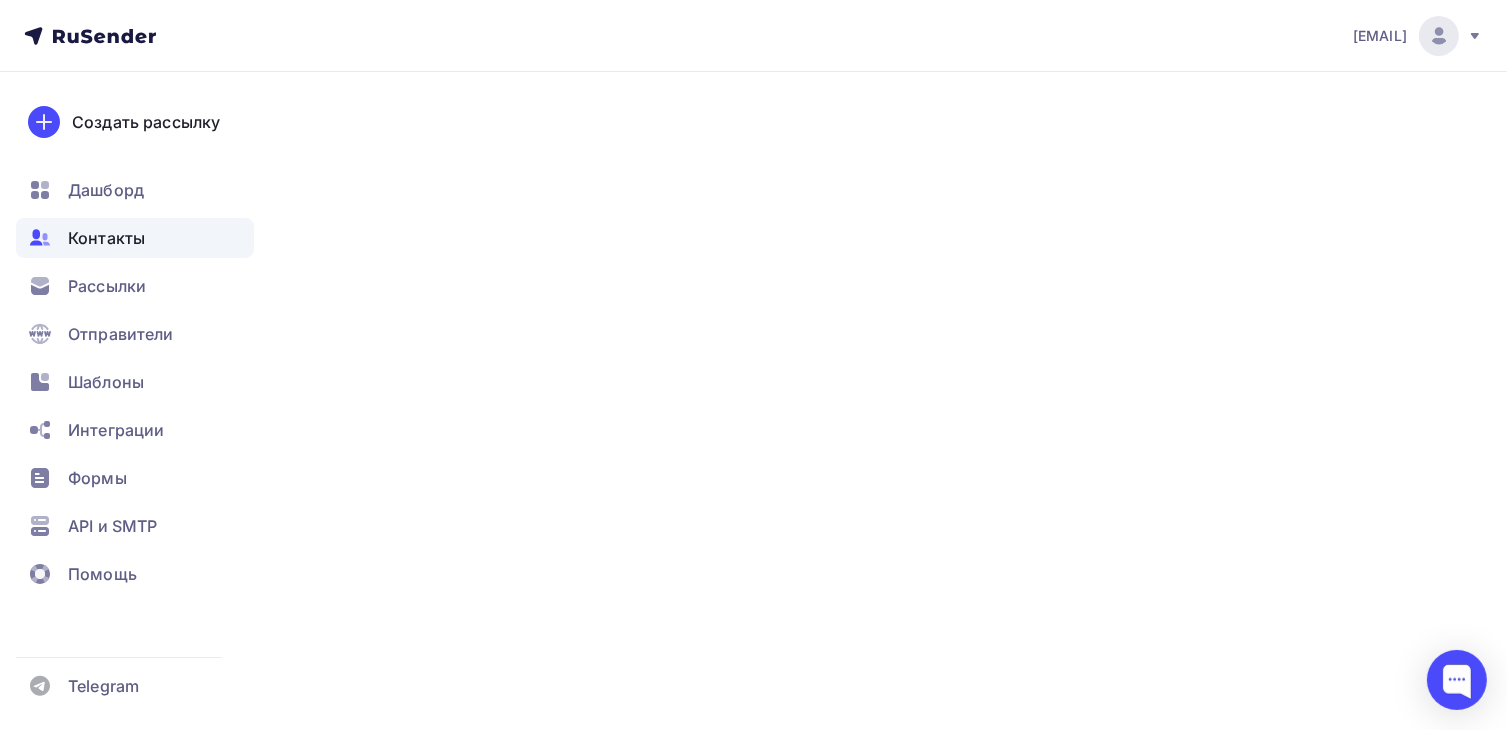 scroll, scrollTop: 0, scrollLeft: 0, axis: both 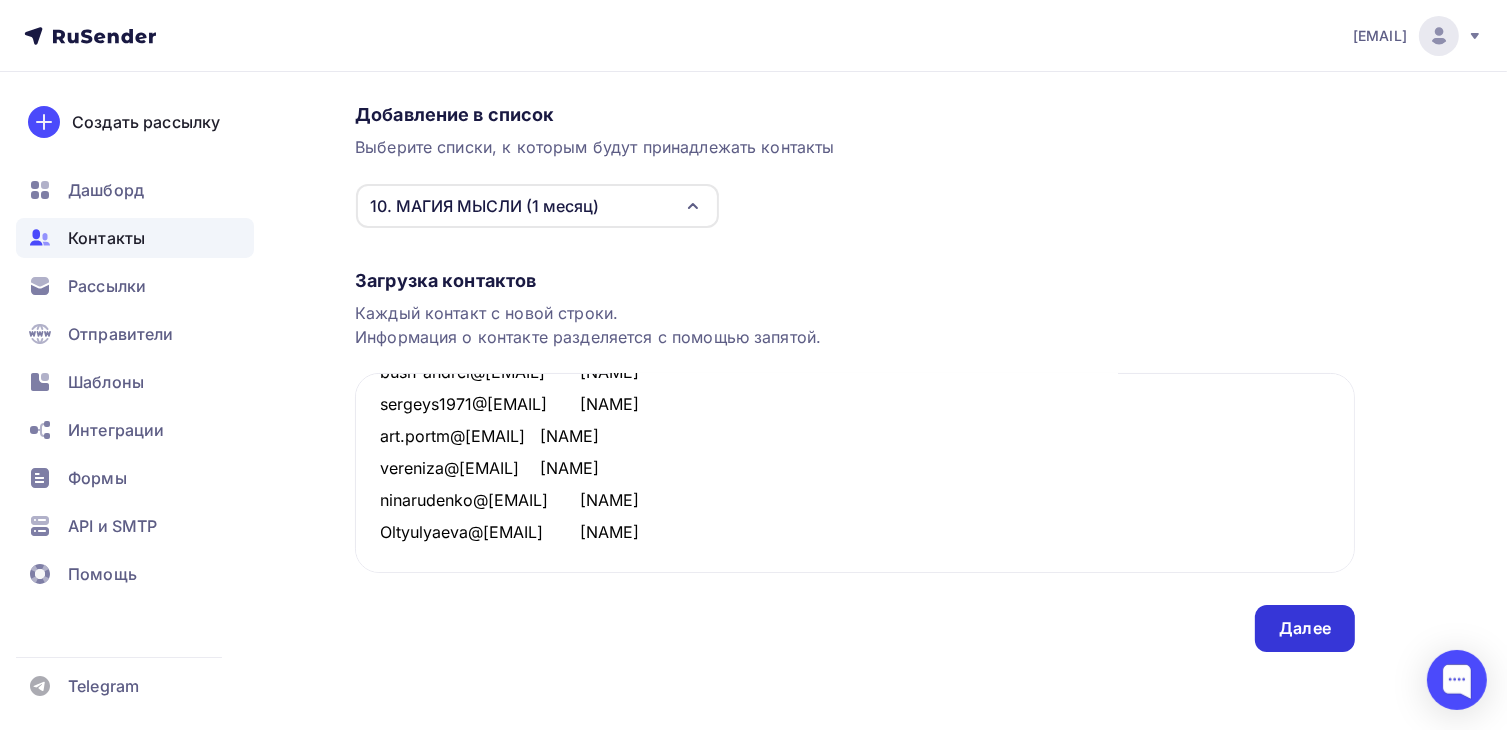 type on "koksarovamarina496@[EMAIL]	[NAME]
kuznecova9669@[EMAIL]	[NAME]
tiho_miro@[EMAIL] 	[NAME]
olga.cokolova.83@[EMAIL] 	[NAME]
sme-a@[EMAIL]	[NAME]
Om.nika@[EMAIL]	[NAME]
m.g.lazarev@[EMAIL]	[NAME]
april12-67@[EMAIL]	[NAME]
lmartin@[EMAIL]	[NAME]
bush-andrei@[EMAIL]	[NAME]
sergeys1971@[EMAIL]	[NAME]
art.portm@[EMAIL]	[NAME]
vereniza@[EMAIL]	[NAME]
ninarudenko@[EMAIL]	[NAME]
Oltyulyaeva@[EMAIL]	[NAME]" 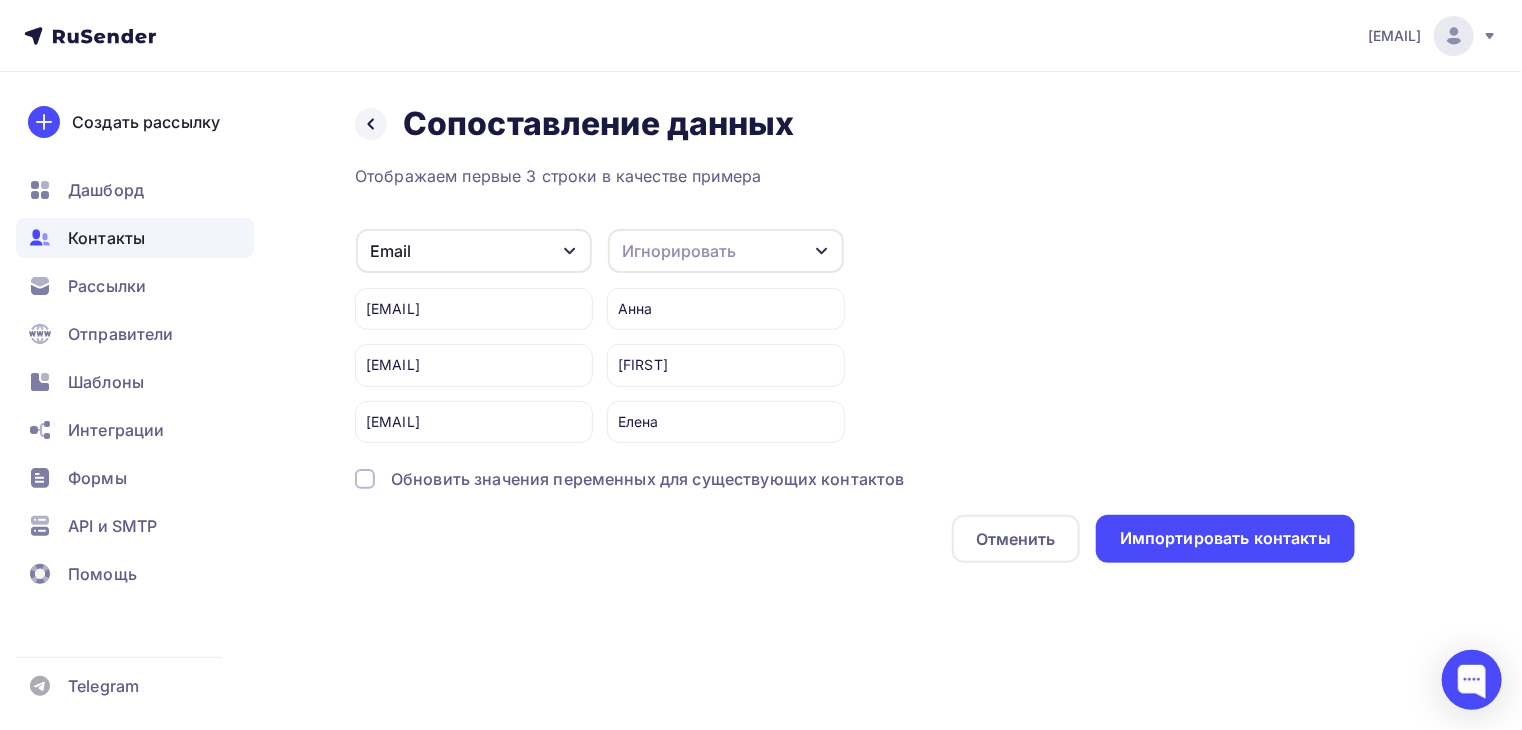 click on "Игнорировать" at bounding box center [726, 251] 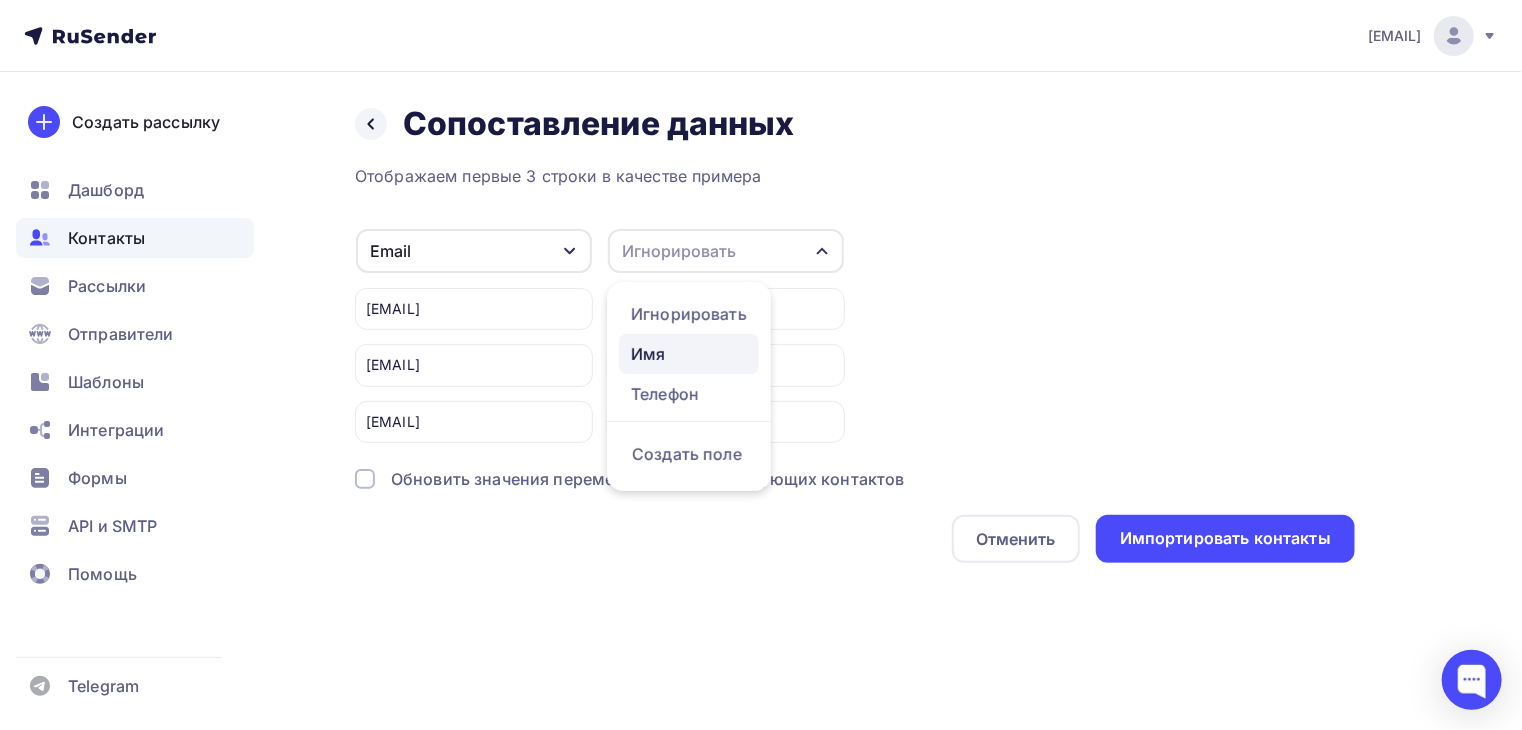 click on "Имя" at bounding box center [689, 354] 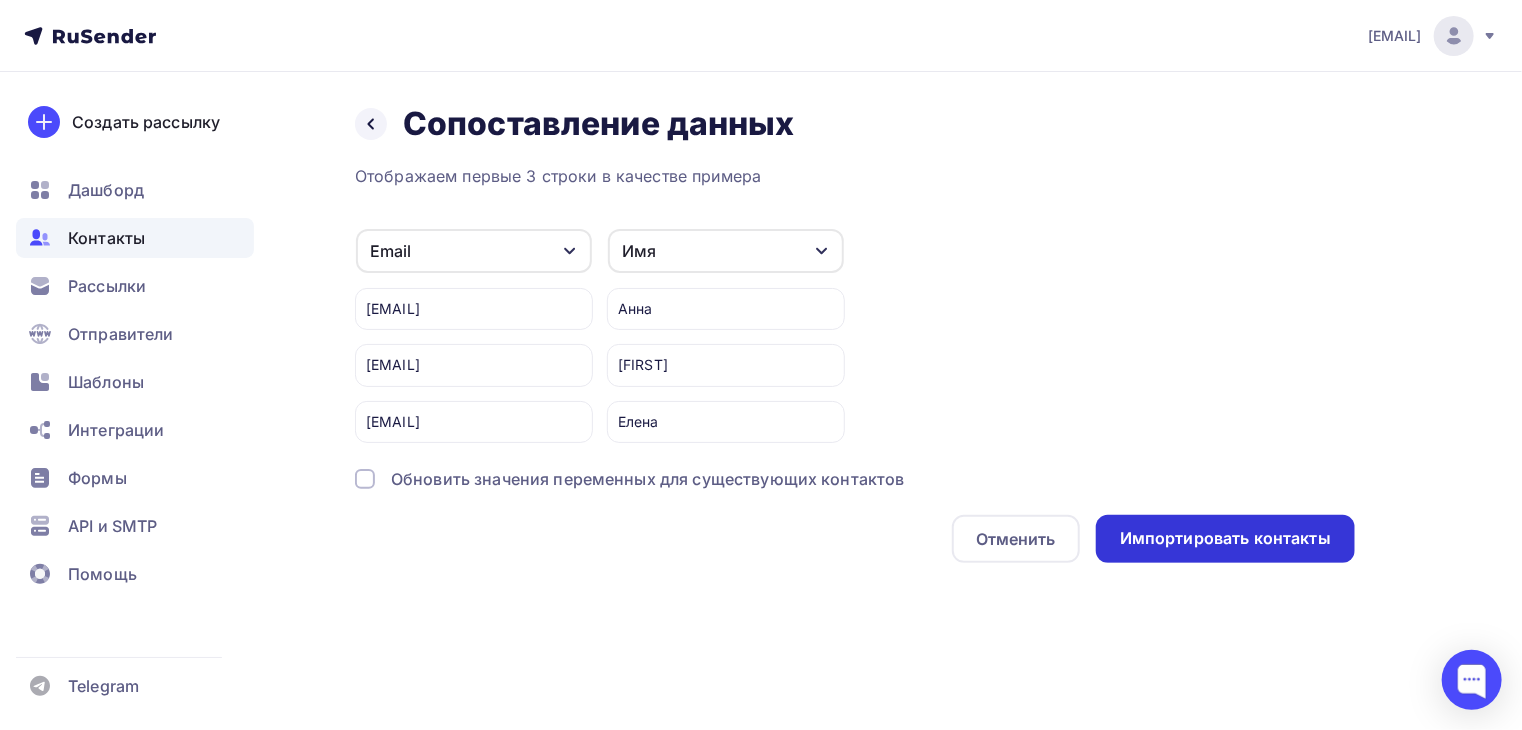 click on "Импортировать контакты" at bounding box center [1225, 538] 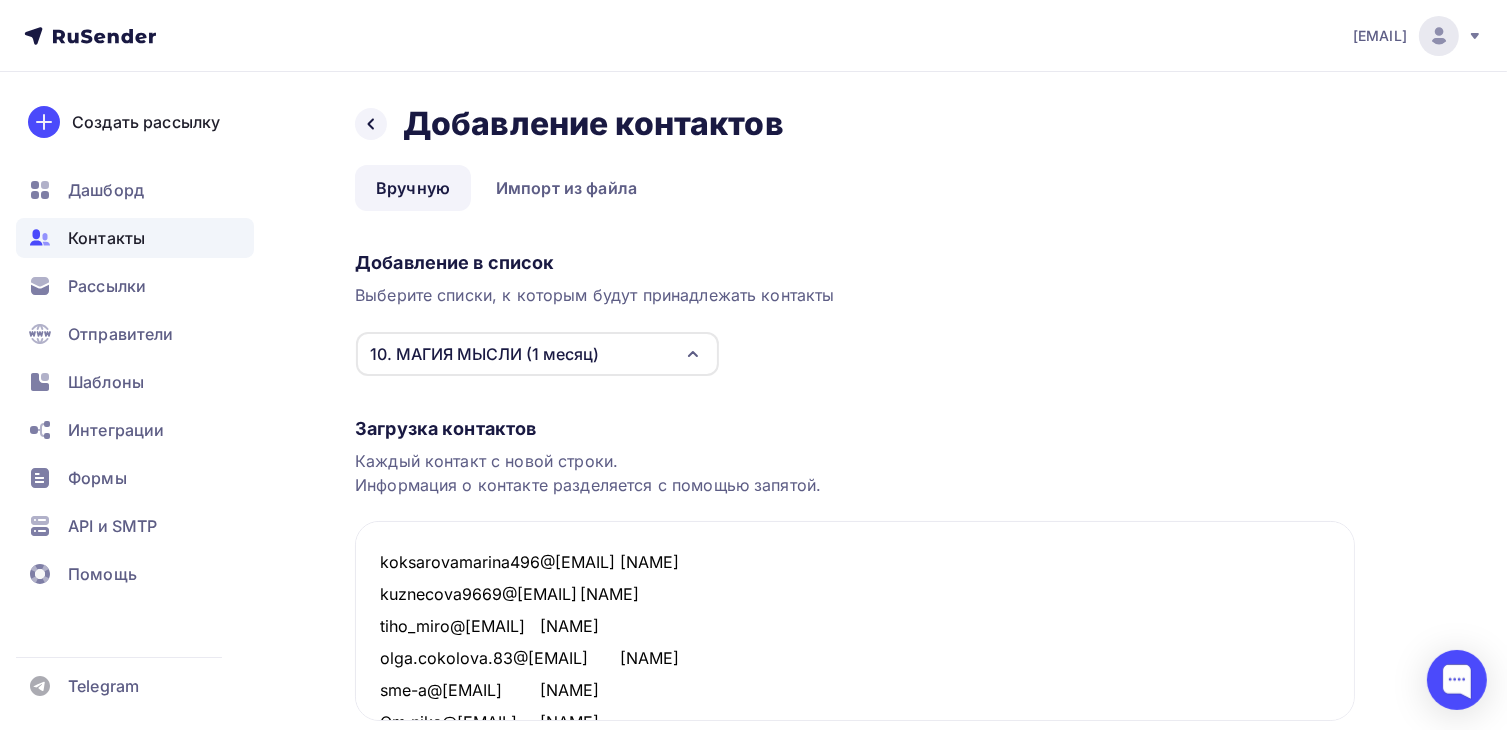 scroll, scrollTop: 841, scrollLeft: 0, axis: vertical 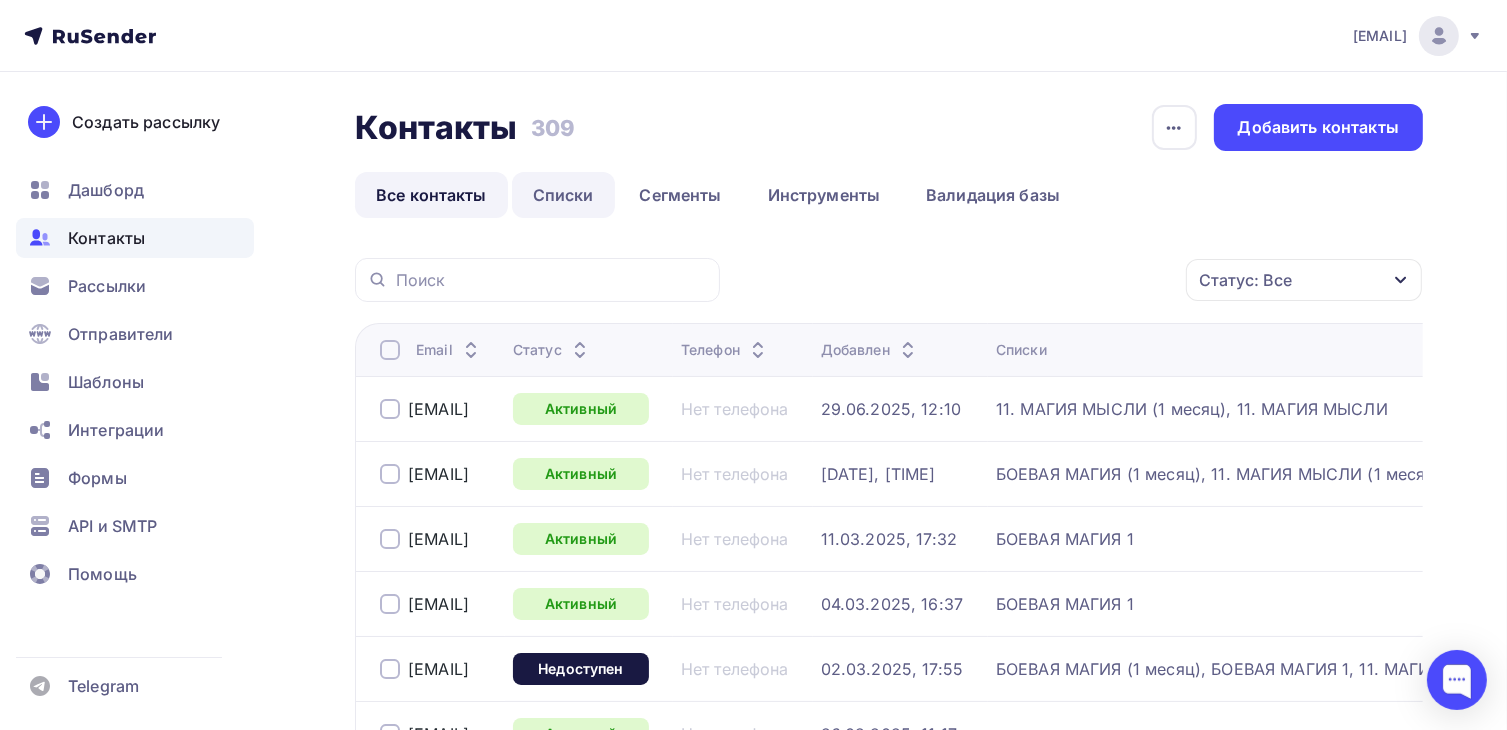 click on "Списки" at bounding box center (563, 195) 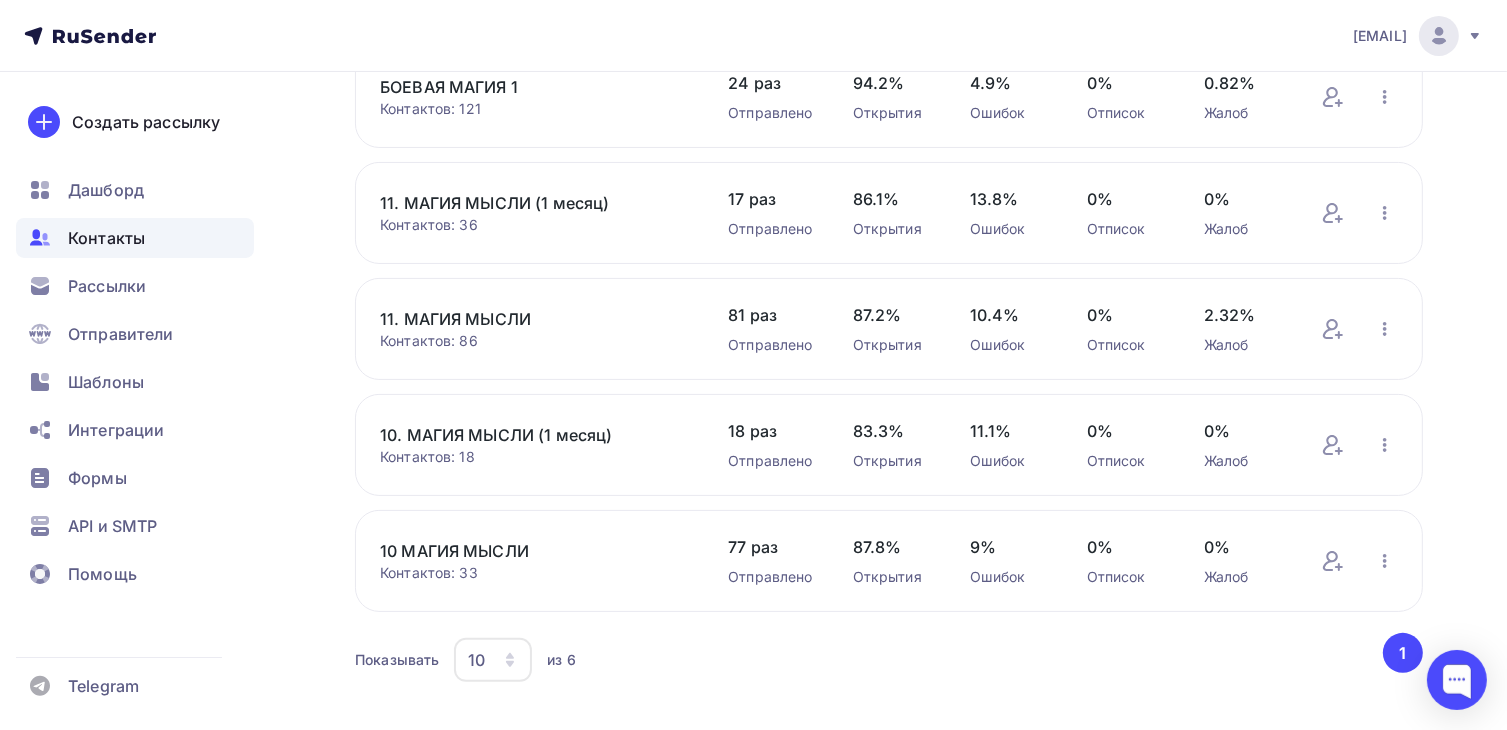 scroll, scrollTop: 354, scrollLeft: 0, axis: vertical 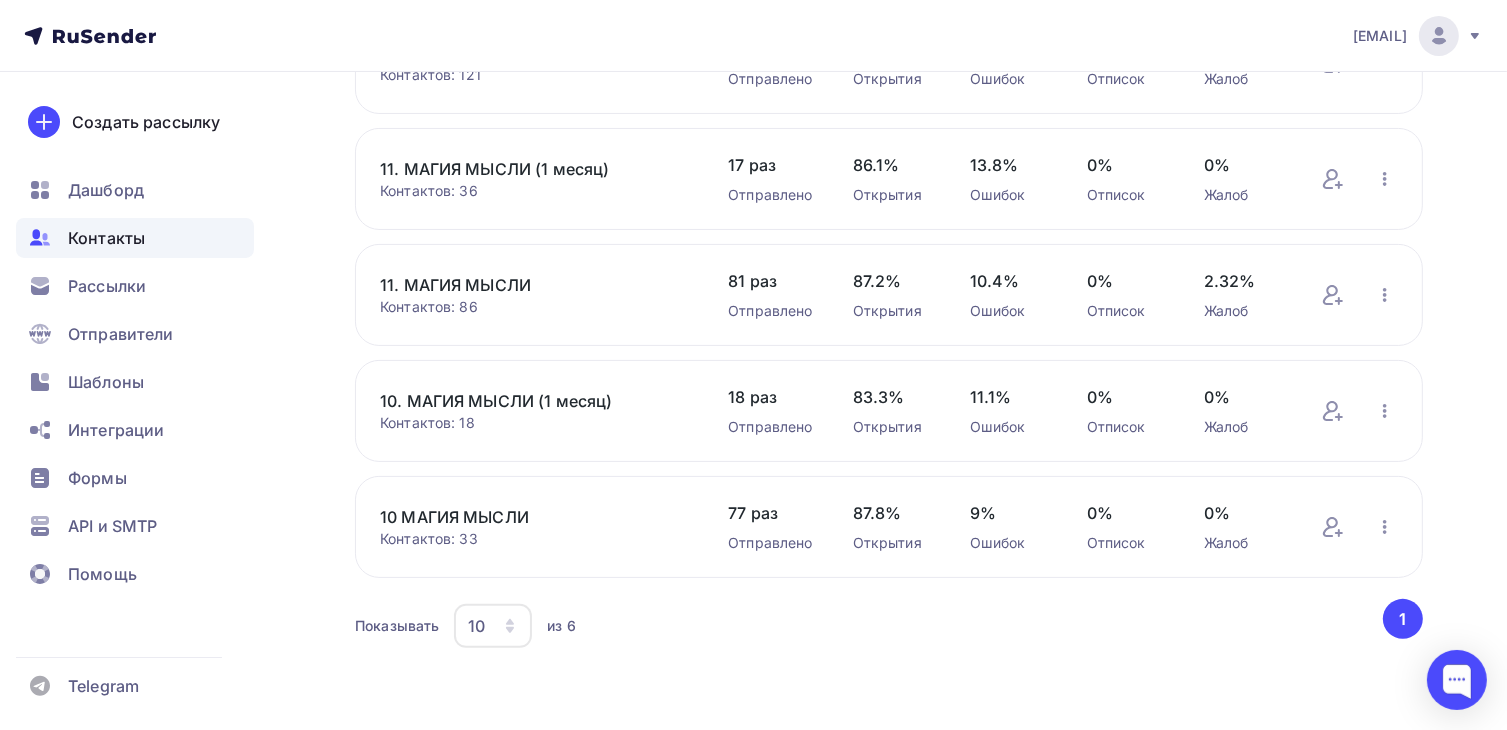 click on "10. МАГИЯ МЫСЛИ (1 месяц)" at bounding box center (534, 401) 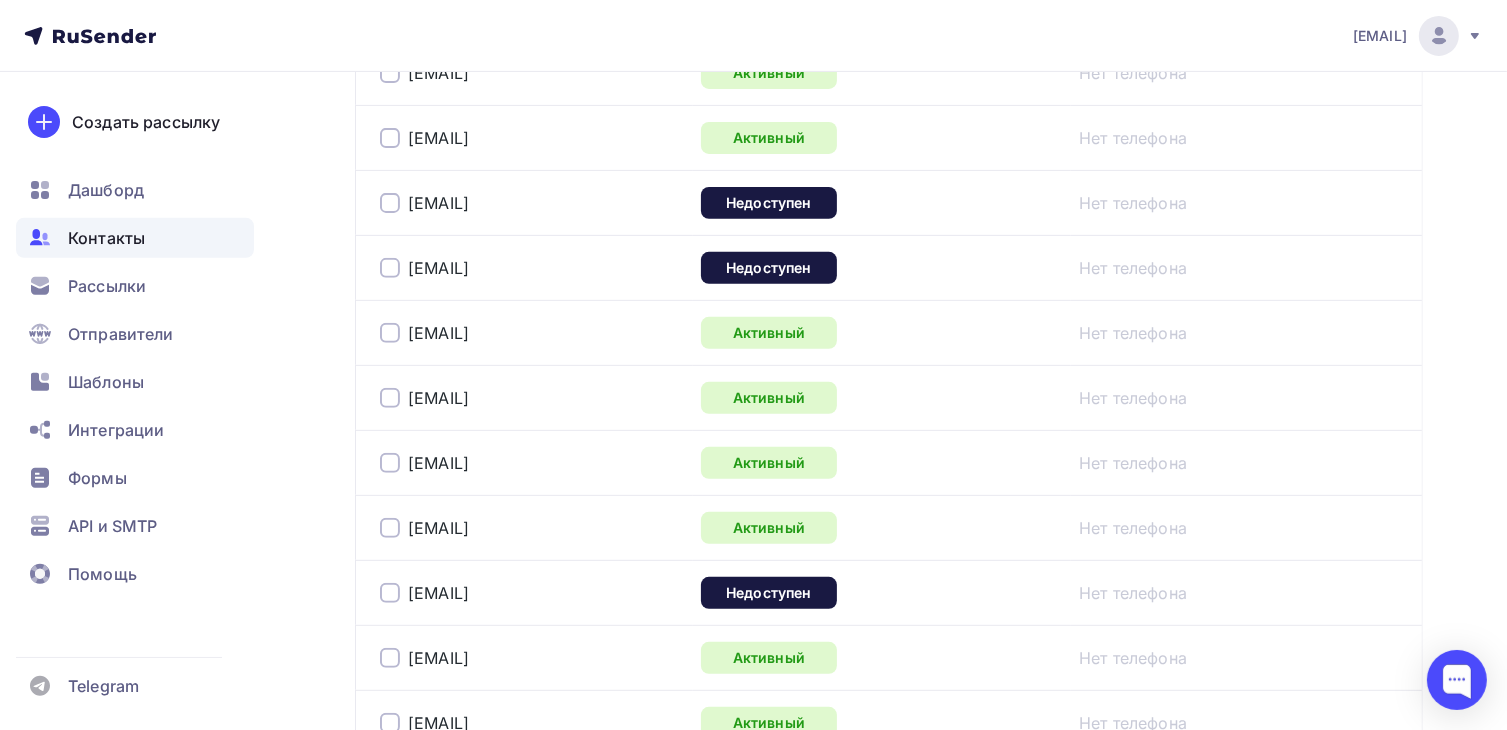 scroll, scrollTop: 721, scrollLeft: 0, axis: vertical 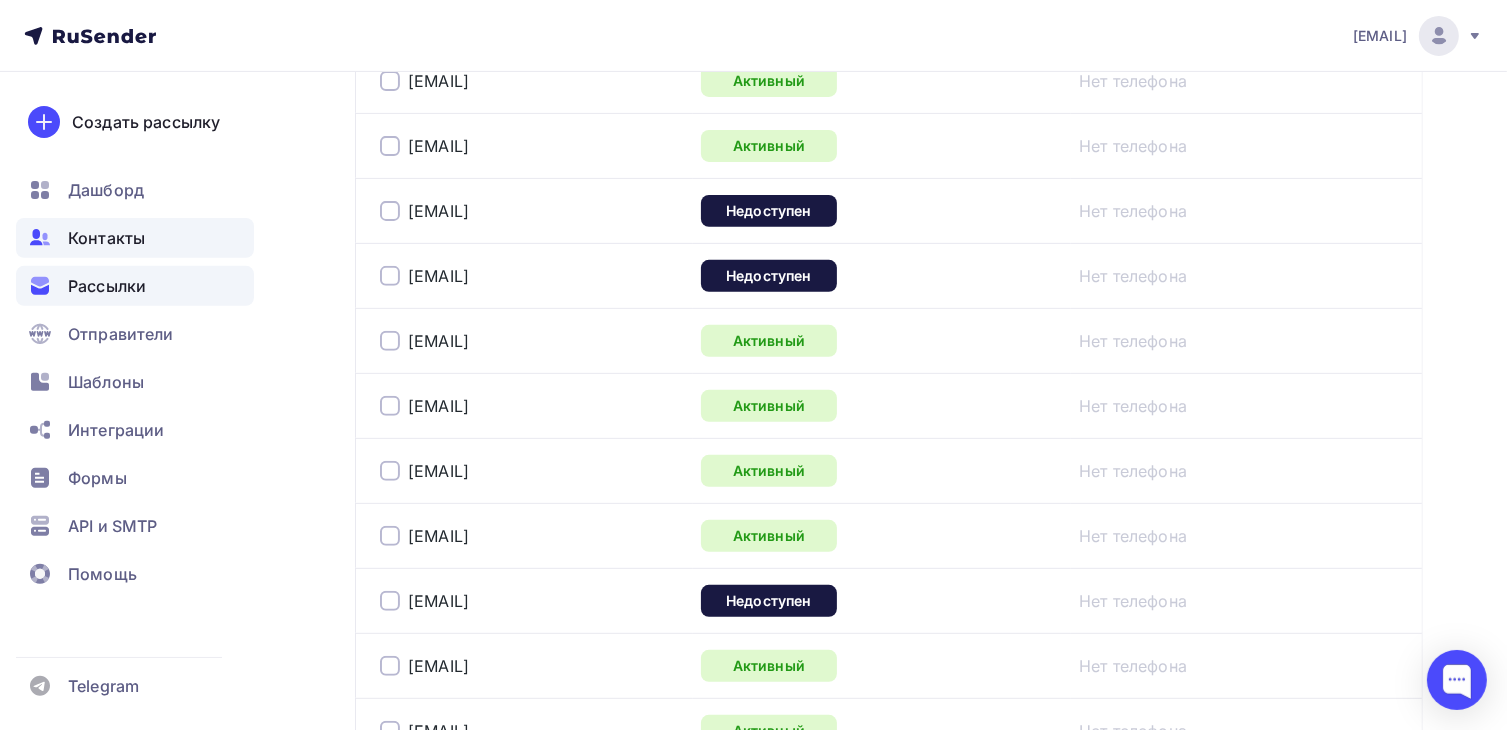 click on "Рассылки" at bounding box center (107, 286) 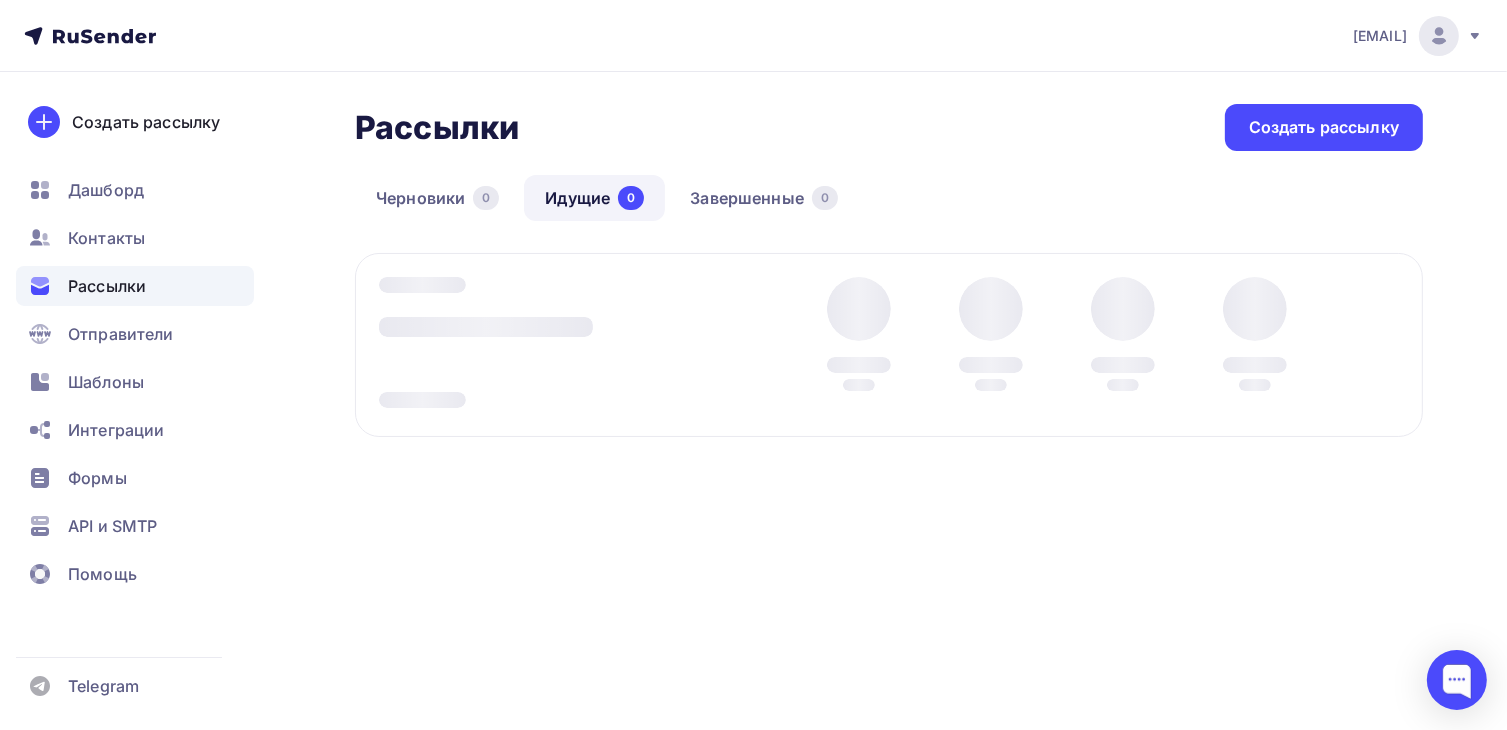 scroll, scrollTop: 0, scrollLeft: 0, axis: both 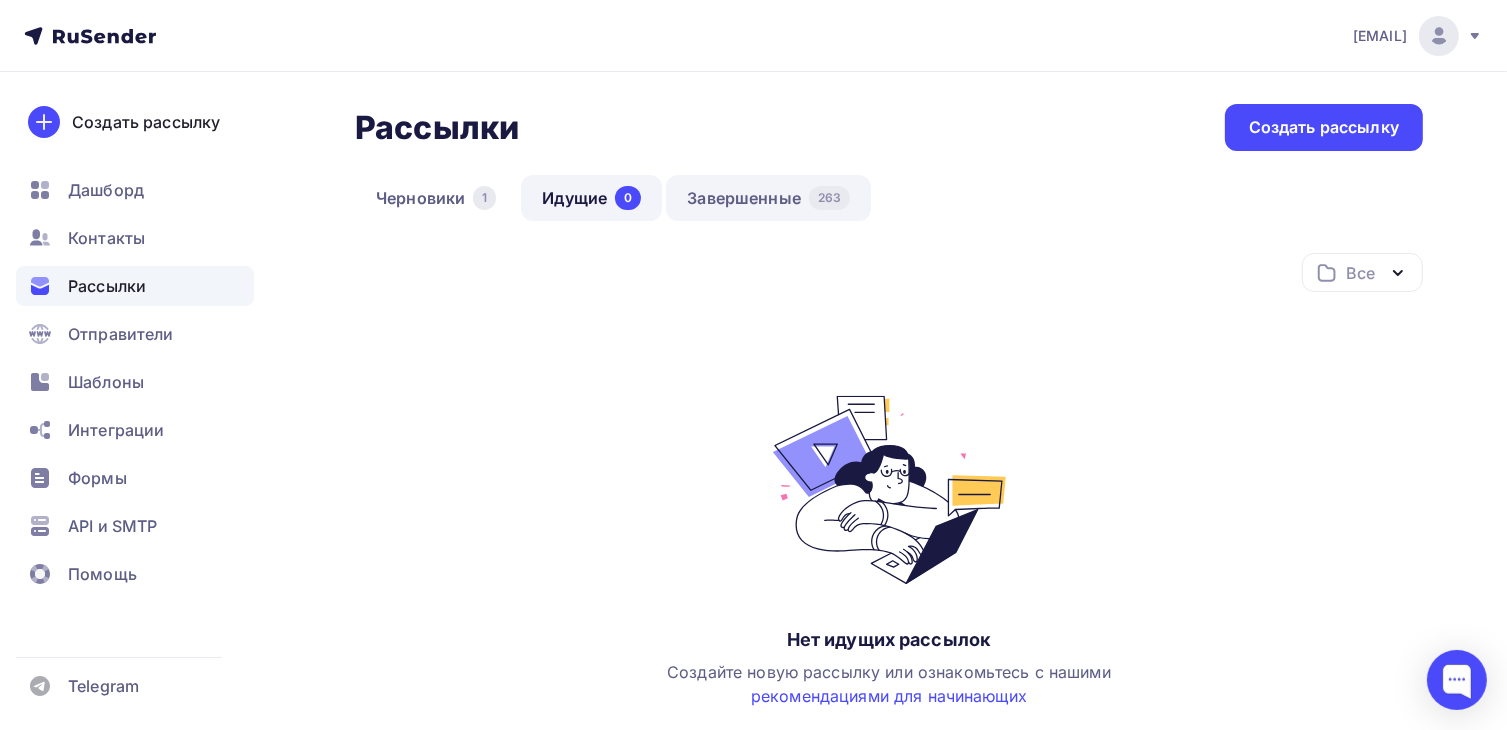 click on "Завершенные
263" at bounding box center [768, 198] 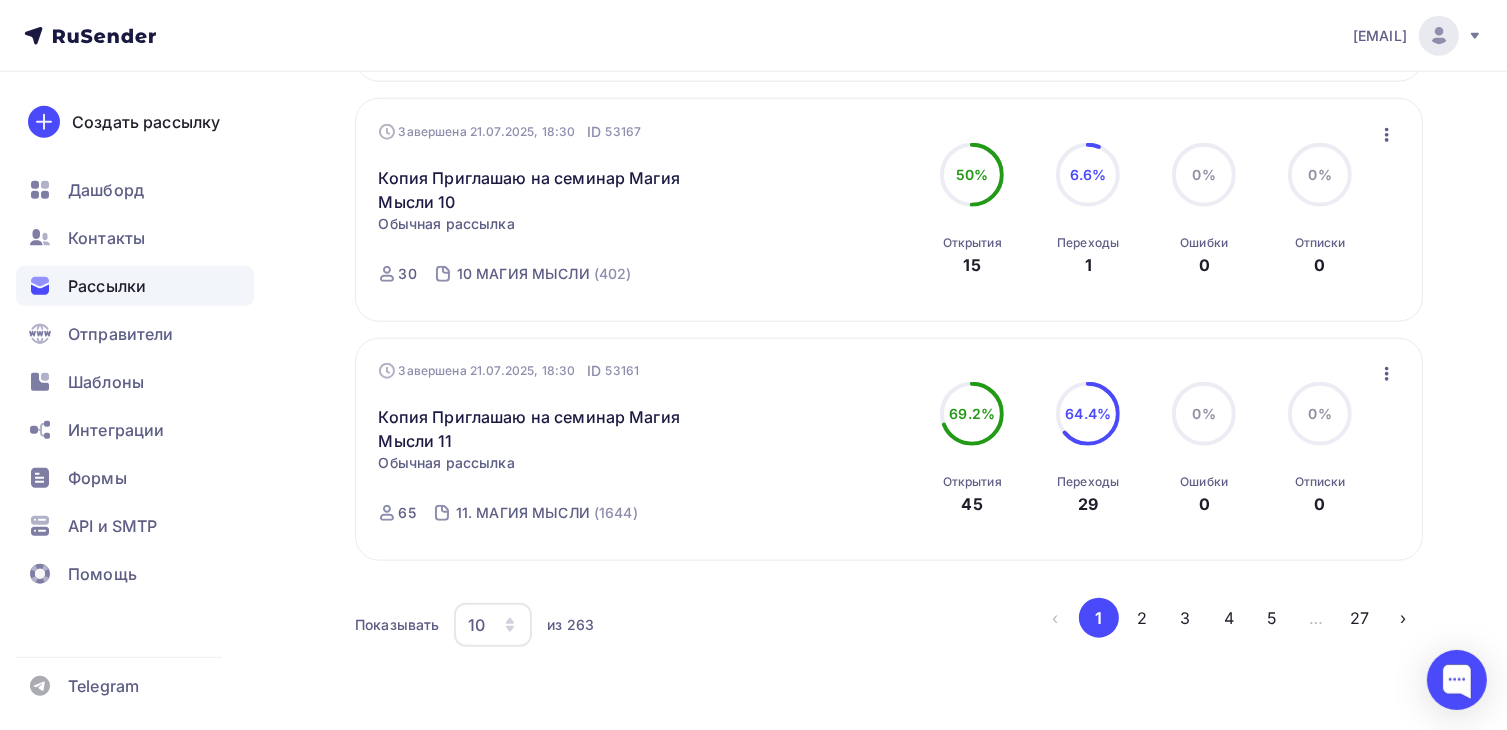 scroll, scrollTop: 2119, scrollLeft: 0, axis: vertical 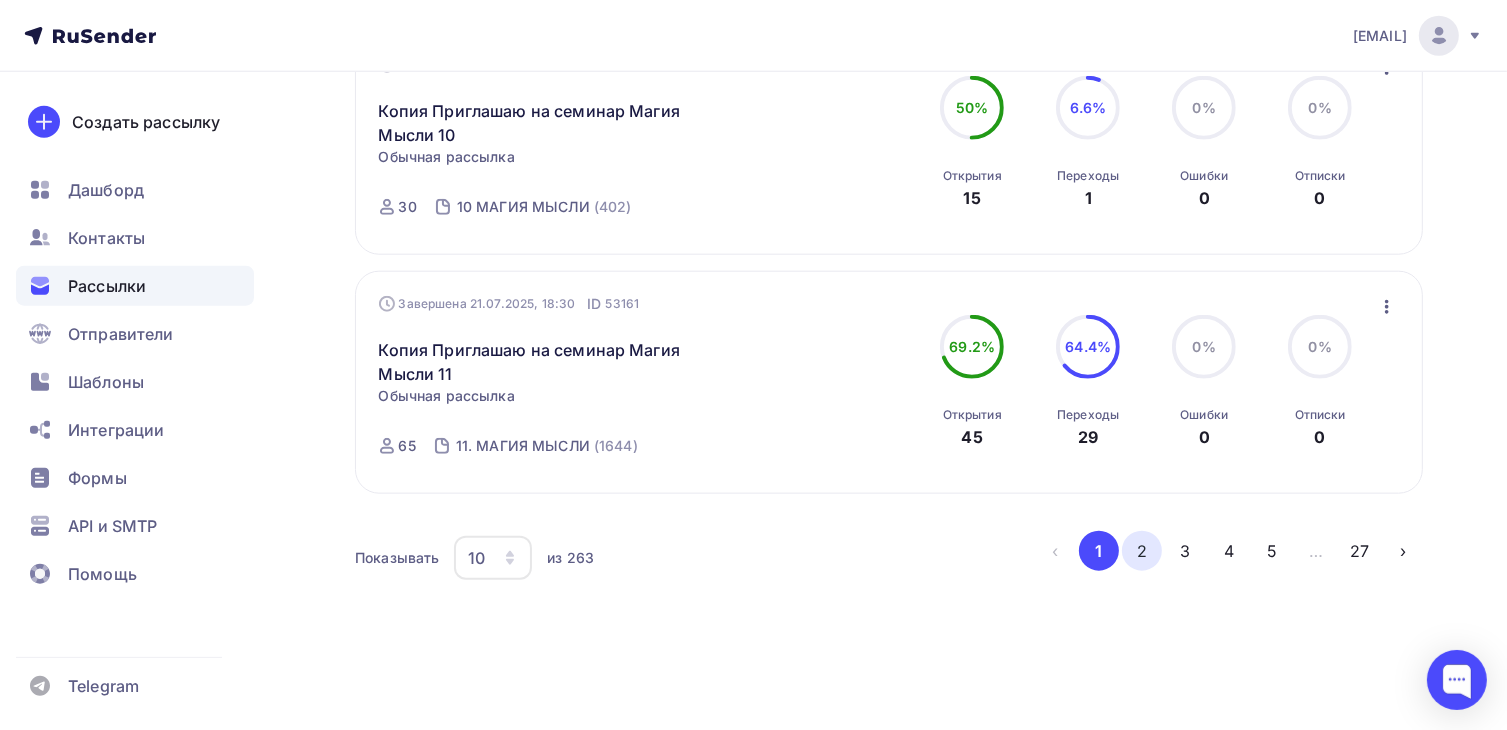 click on "2" at bounding box center (1142, 551) 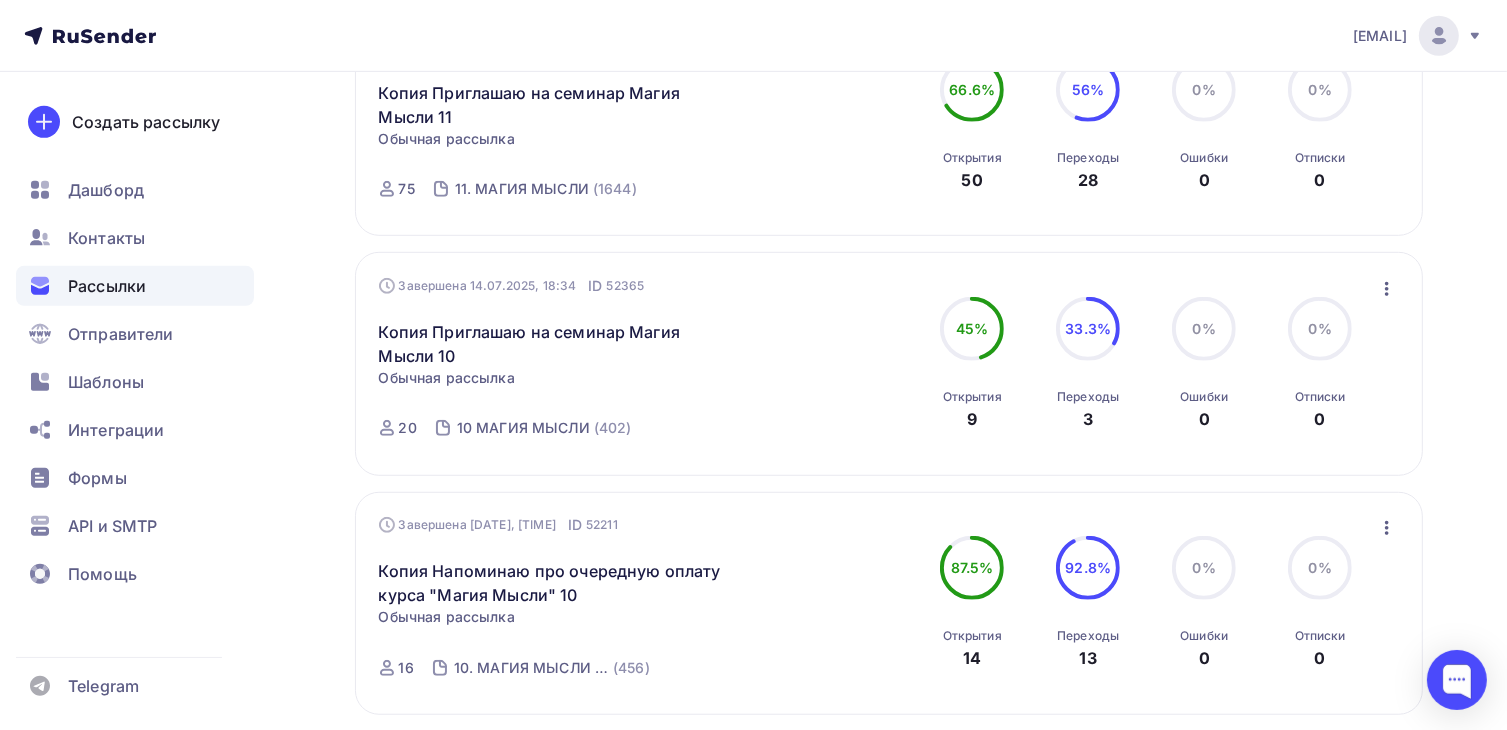 scroll, scrollTop: 1252, scrollLeft: 0, axis: vertical 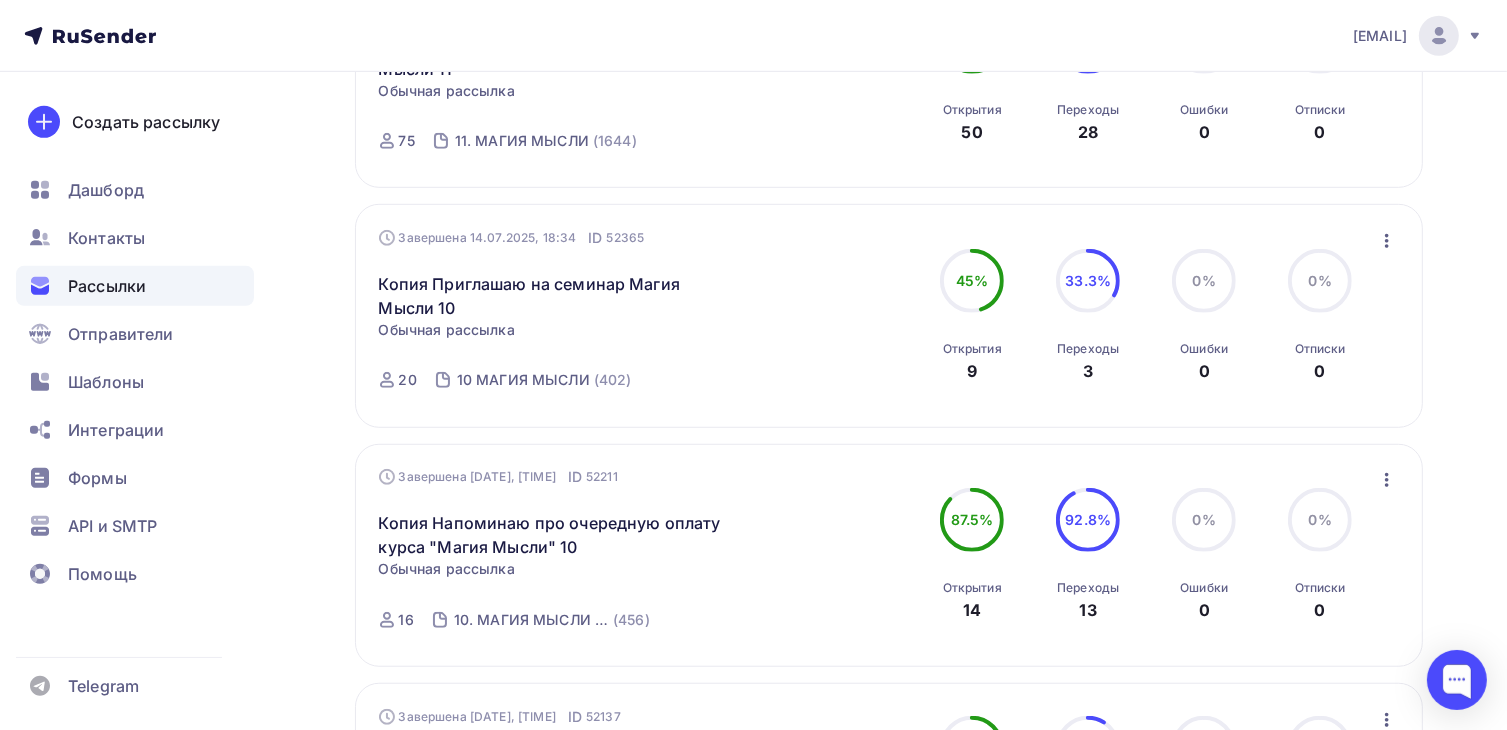 click 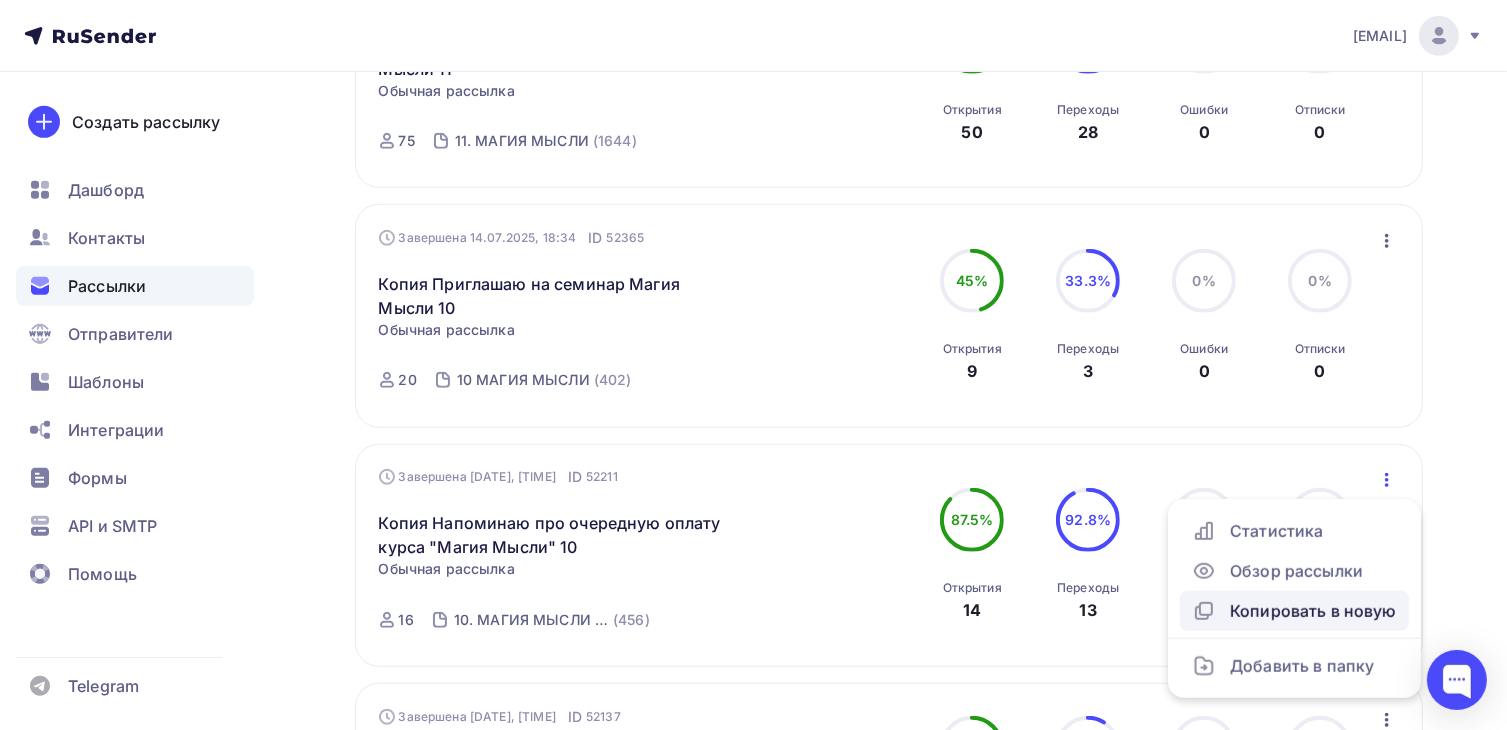 click on "Копировать в новую" at bounding box center (1294, 611) 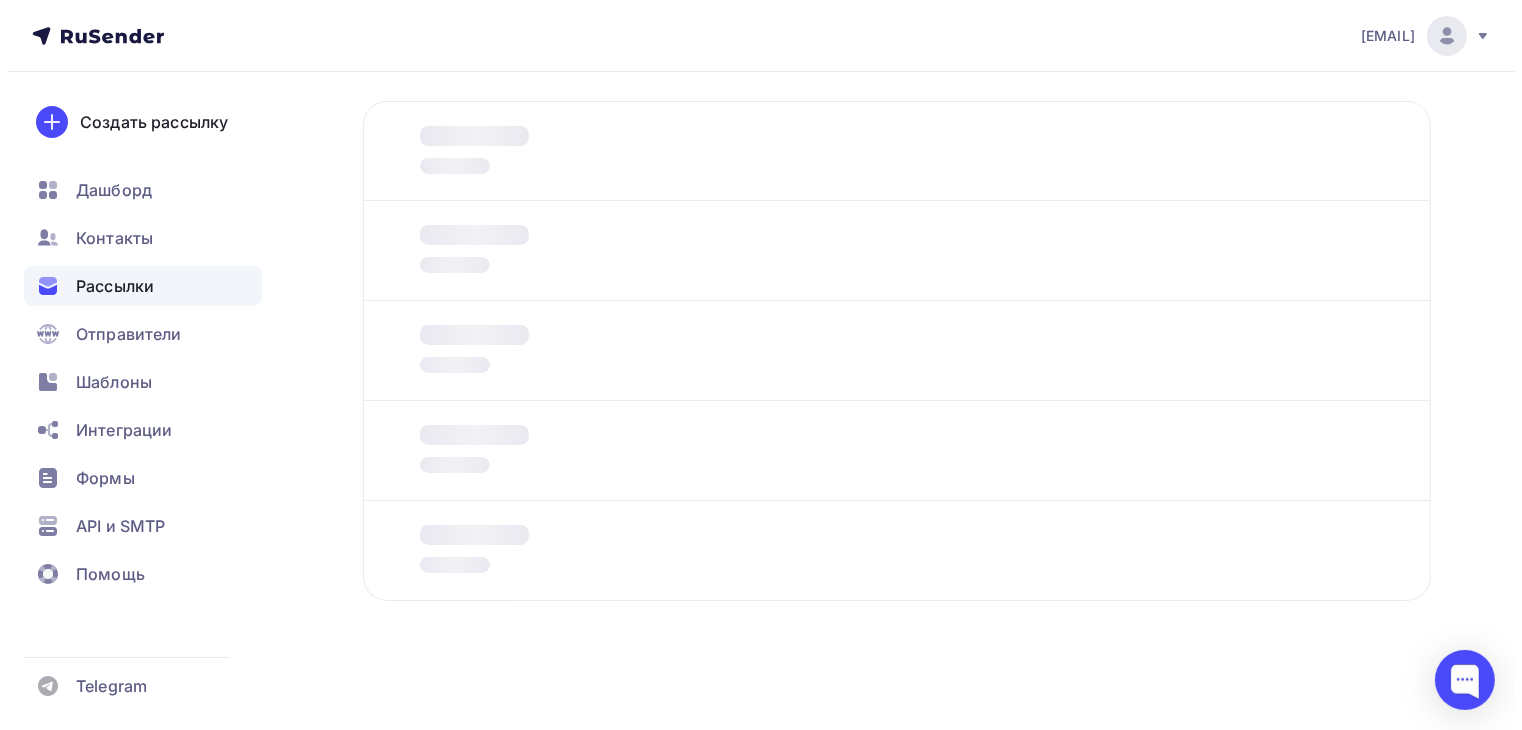 scroll, scrollTop: 0, scrollLeft: 0, axis: both 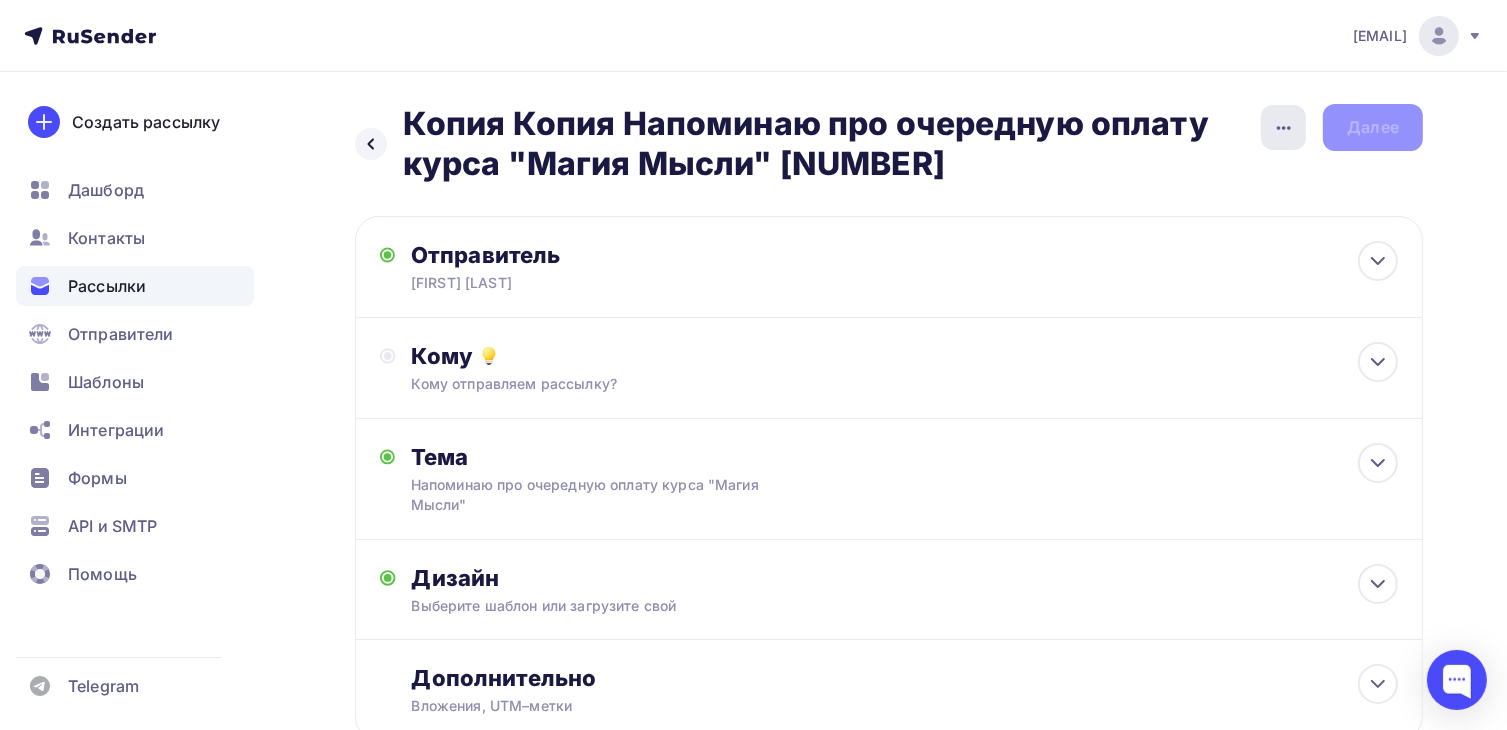 click 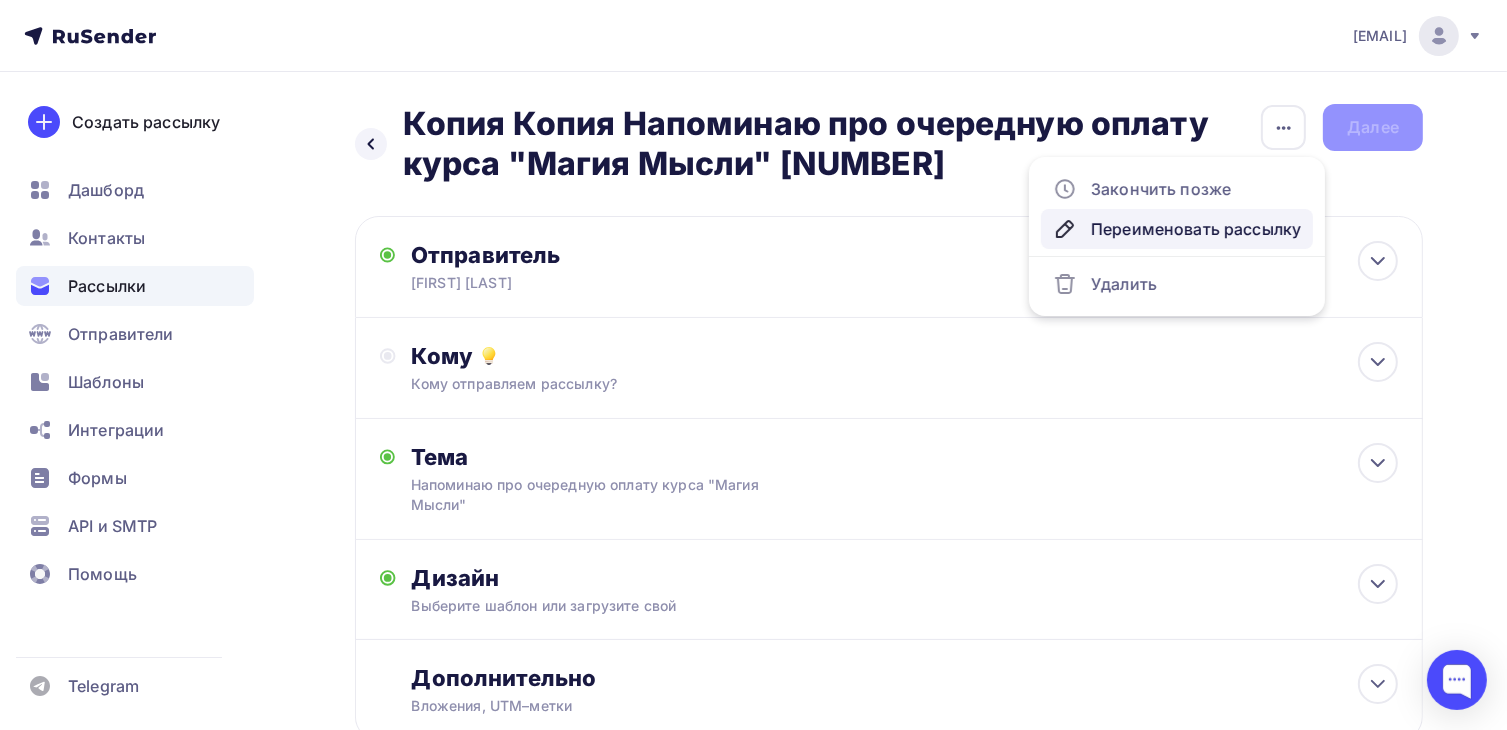 click on "Переименовать рассылку" at bounding box center [1177, 229] 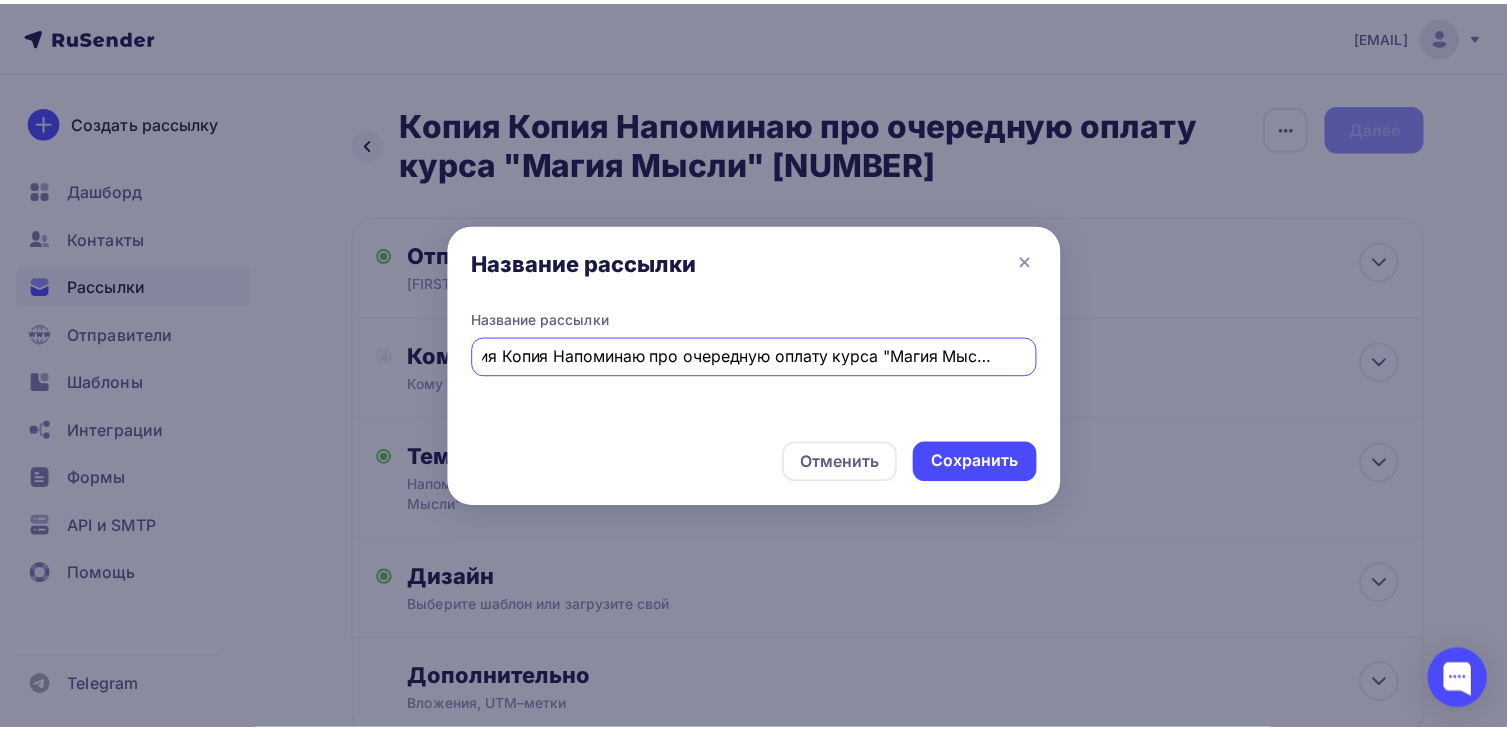 scroll, scrollTop: 0, scrollLeft: 0, axis: both 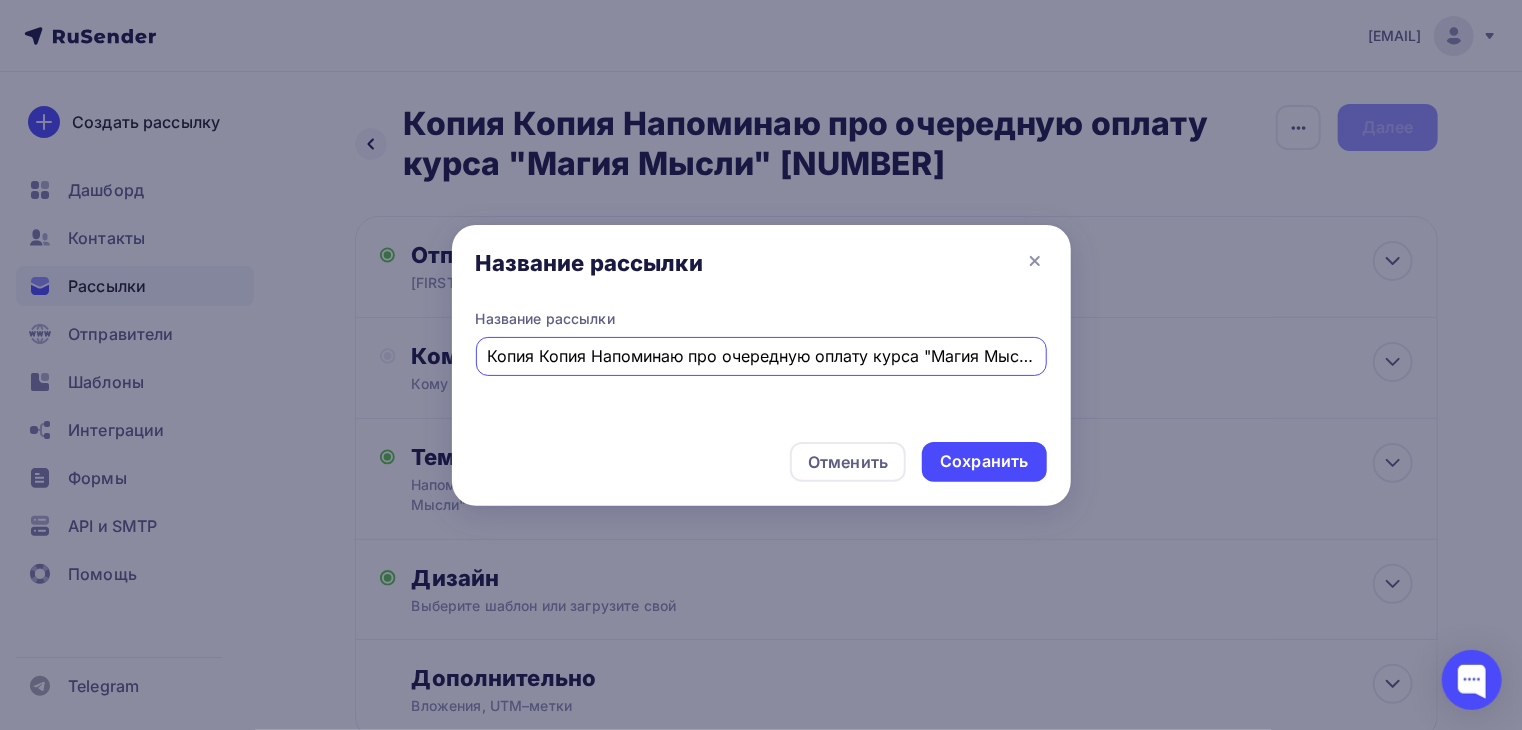 drag, startPoint x: 557, startPoint y: 357, endPoint x: 364, endPoint y: 357, distance: 193 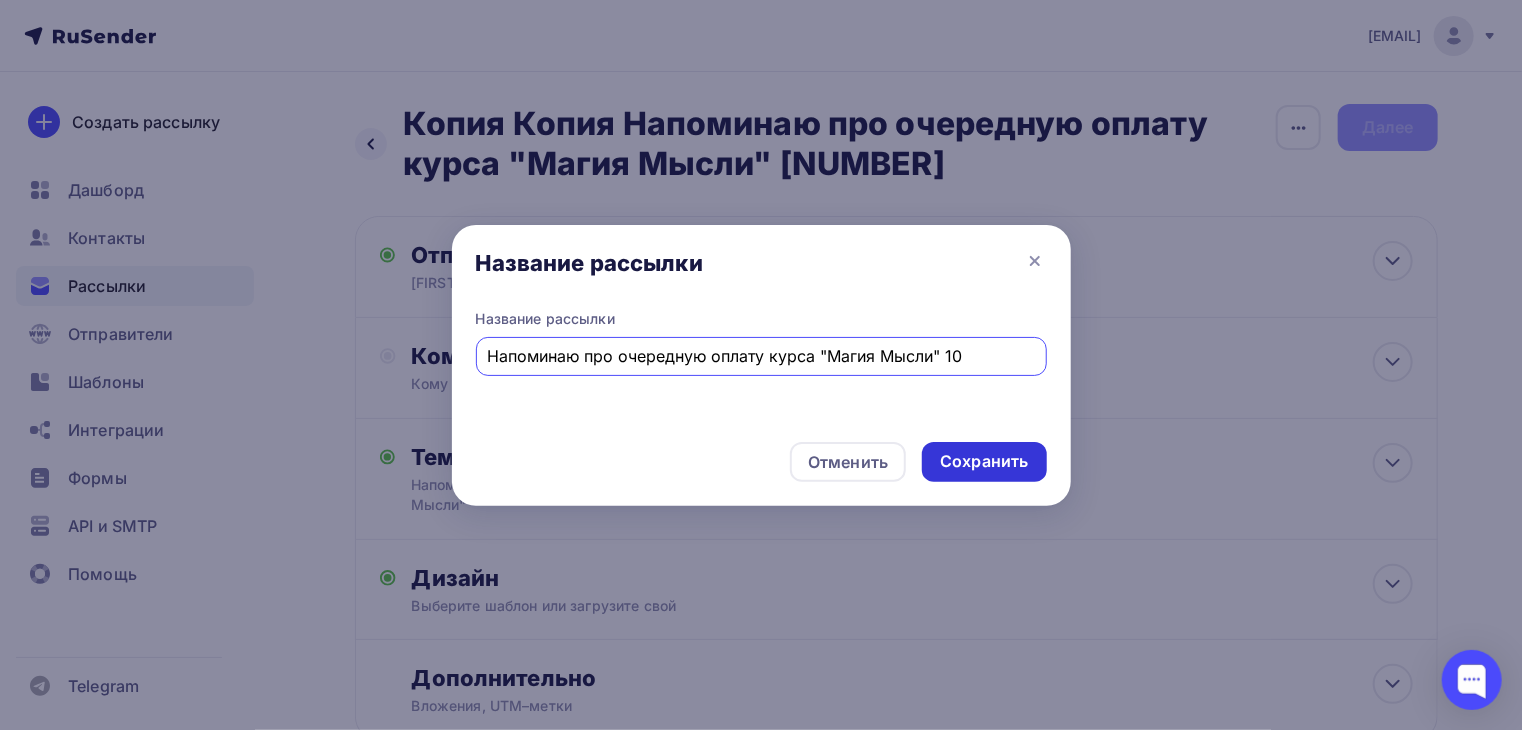 type on "Напоминаю про очередную оплату курса "Магия Мысли" 10" 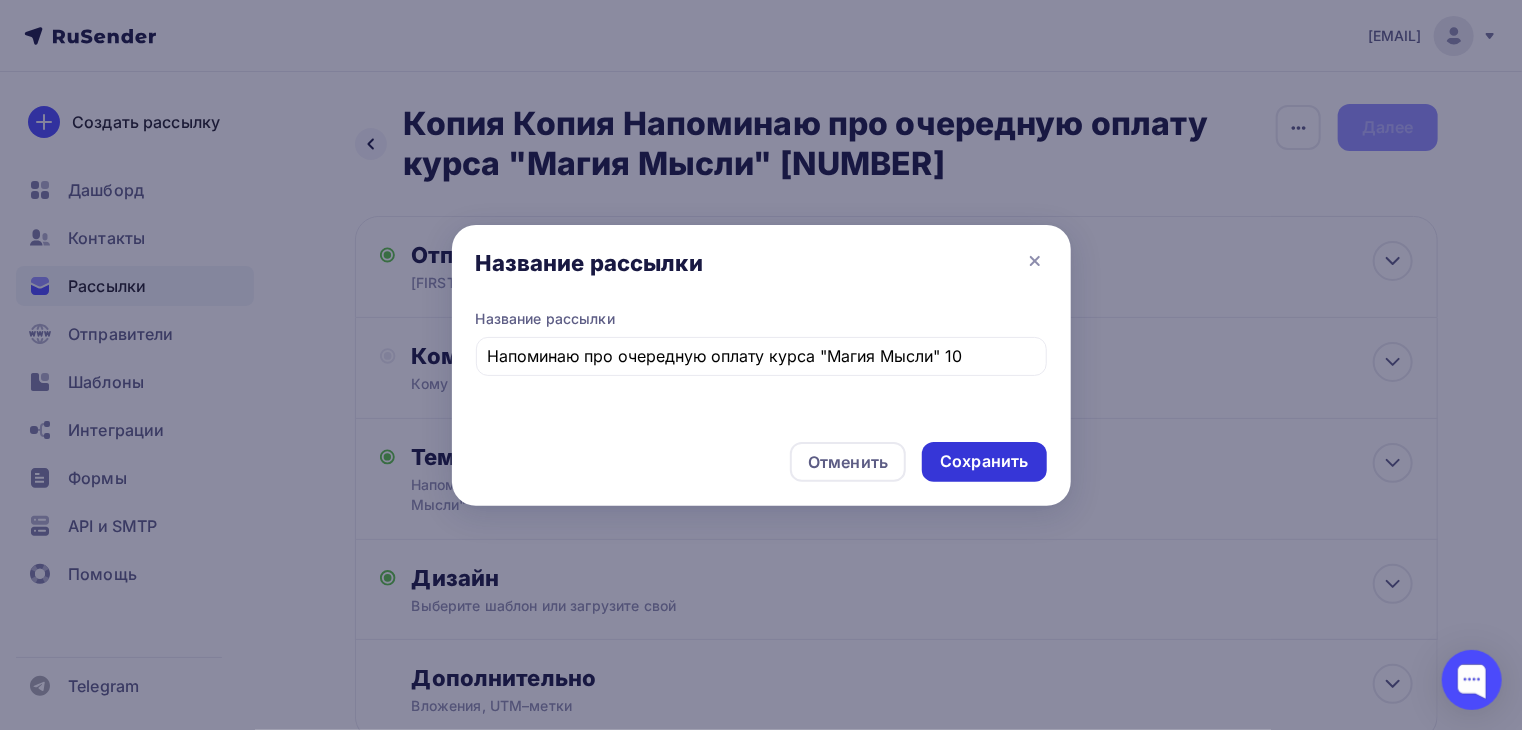 click on "Сохранить" at bounding box center (984, 461) 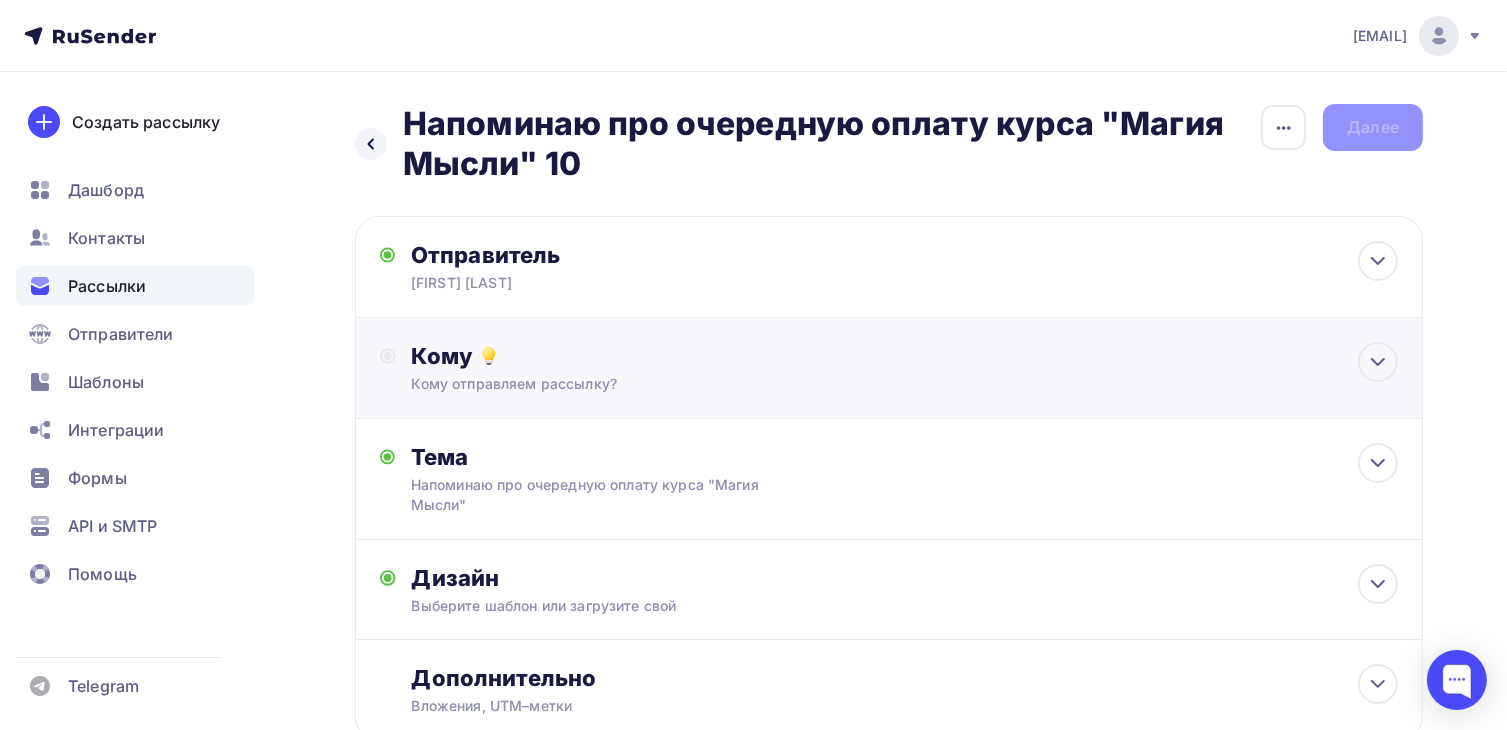 click 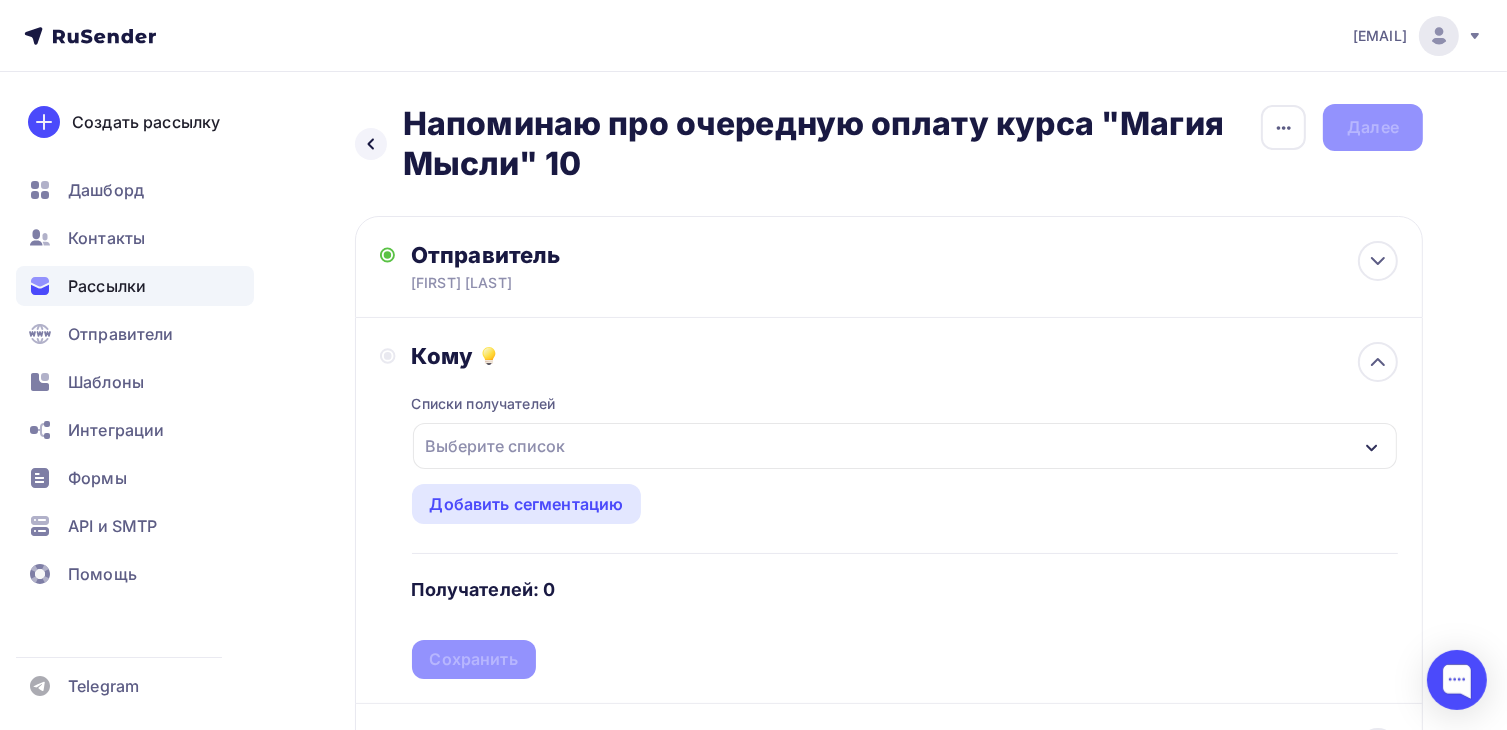 click on "Выберите список" at bounding box center (496, 446) 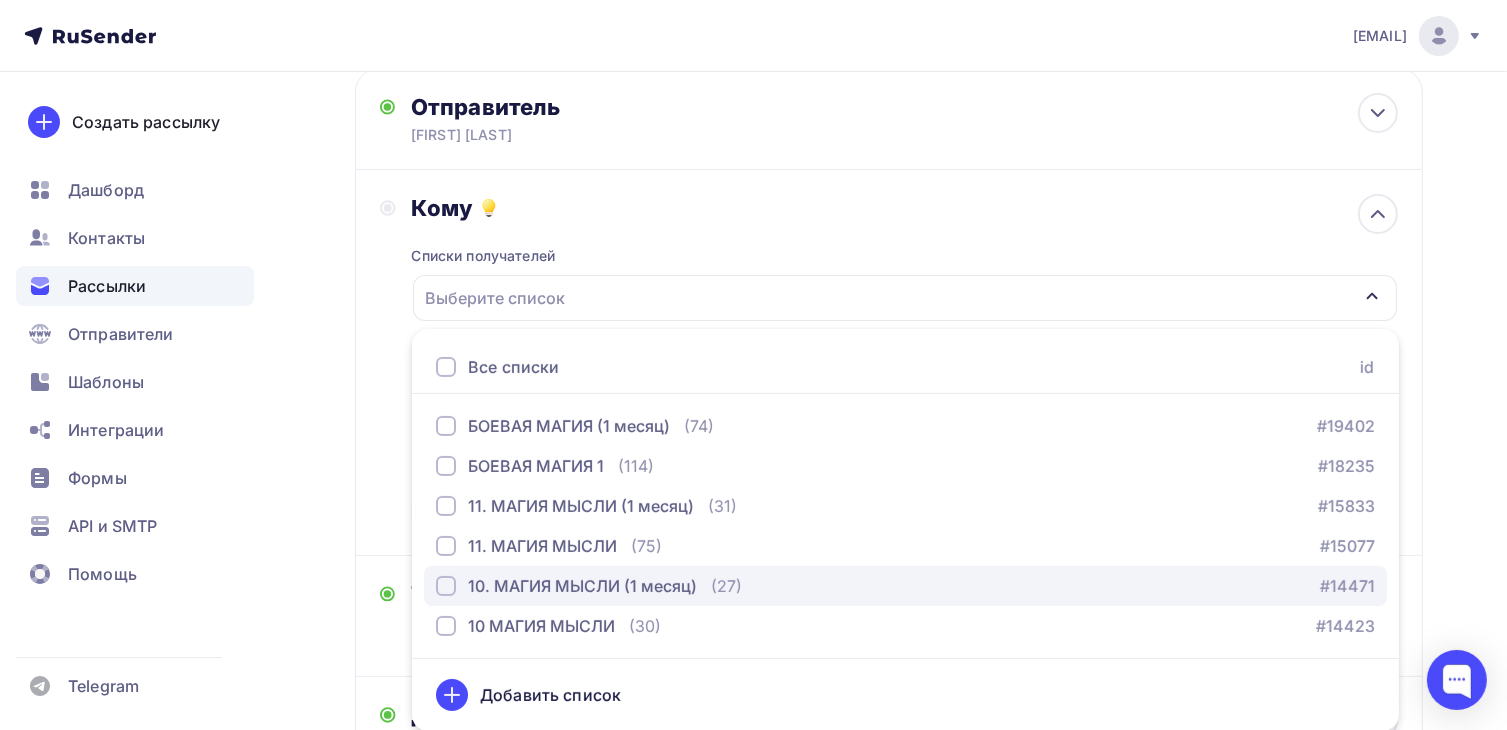 click at bounding box center [446, 586] 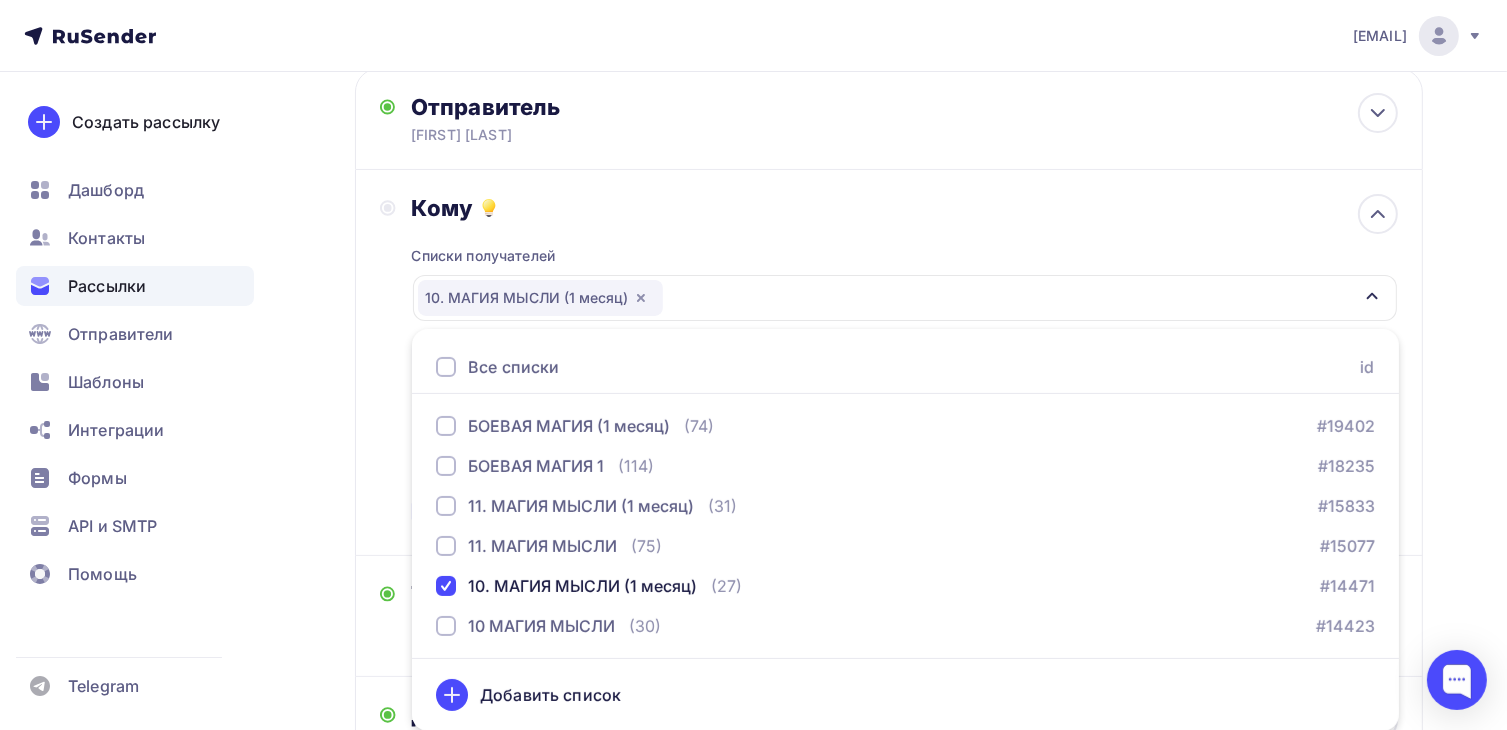 click on "Кому
Списки получателей
10. МАГИЯ МЫСЛИ (1 месяц)
Все списки
id
БОЕВАЯ МАГИЯ (1 месяц)
(74)
#19402
БОЕВАЯ МАГИЯ 1
(114)
#18235
11. МАГИЯ МЫСЛИ (1 месяц)
(31)
#15833
11. МАГИЯ МЫСЛИ
(75)
#15077
10. МАГИЯ МЫСЛИ (1 месяц)
(27)
#14471
(30)" at bounding box center (889, 362) 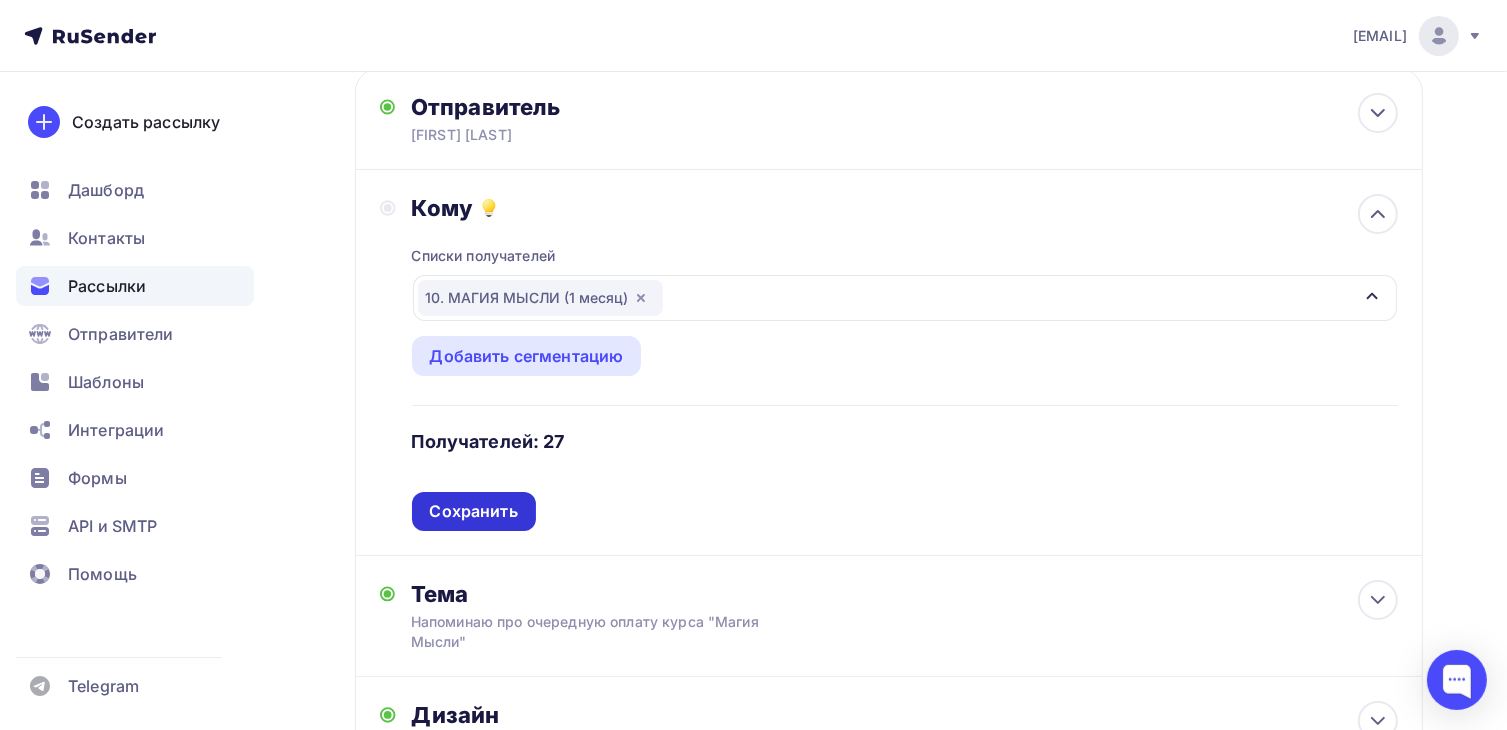 click on "Сохранить" at bounding box center [474, 511] 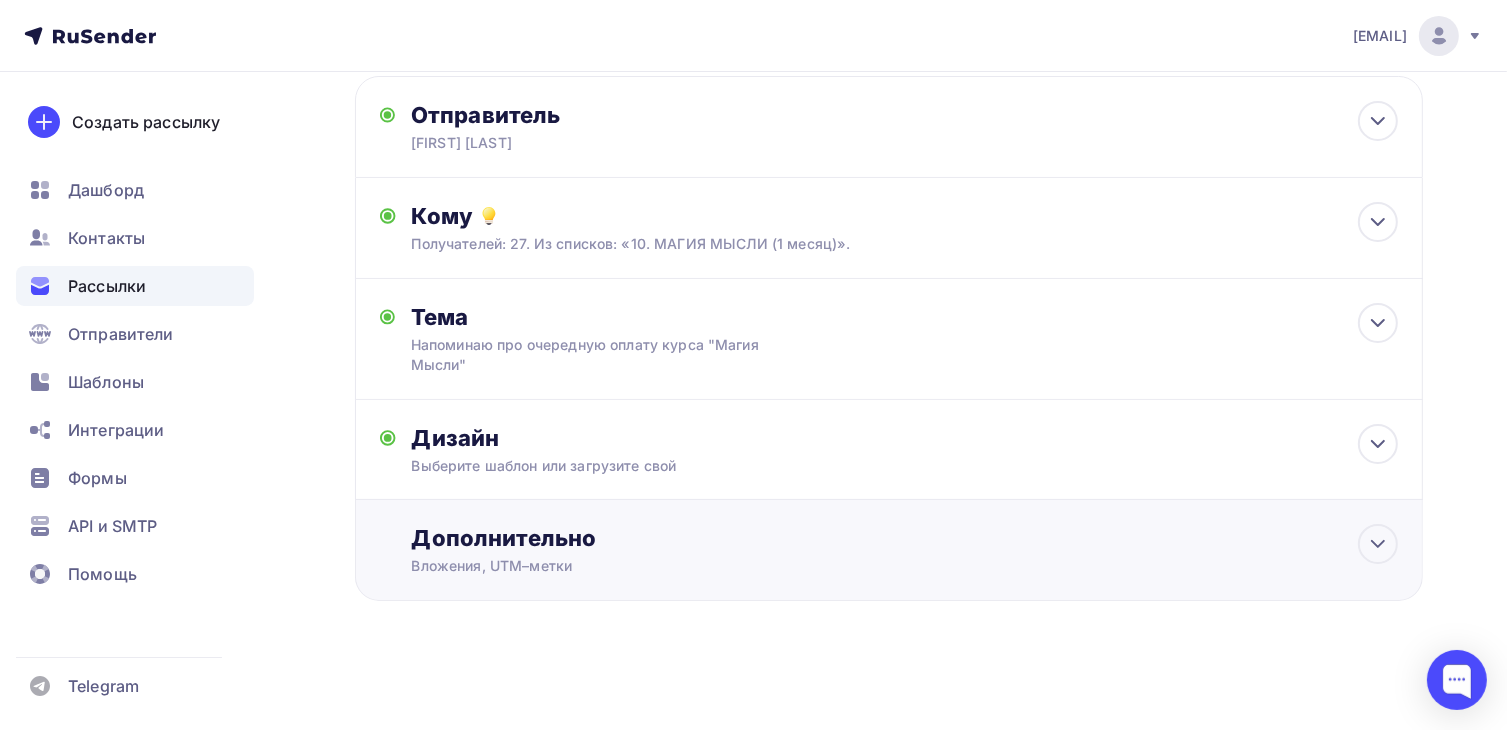 scroll, scrollTop: 138, scrollLeft: 0, axis: vertical 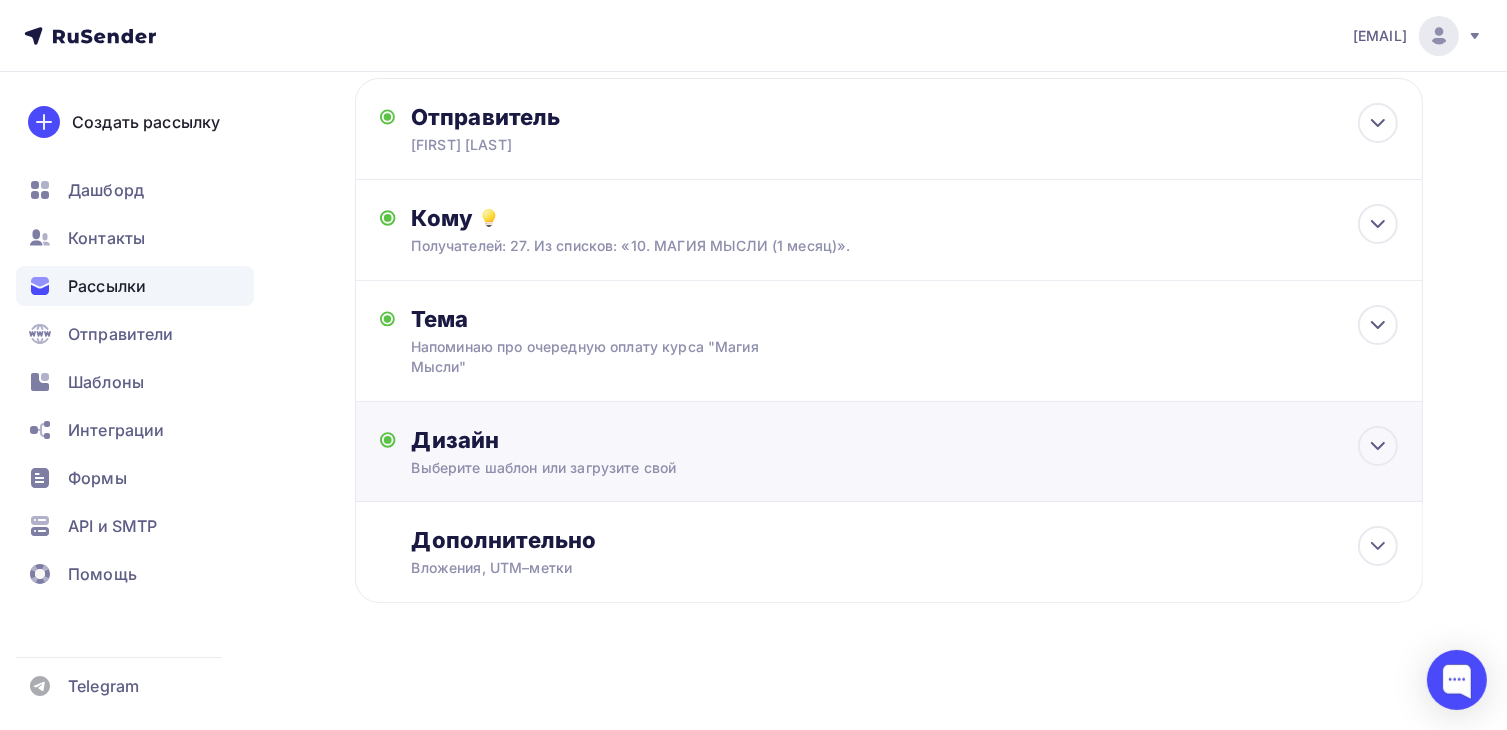 click on "Дизайн" at bounding box center [905, 440] 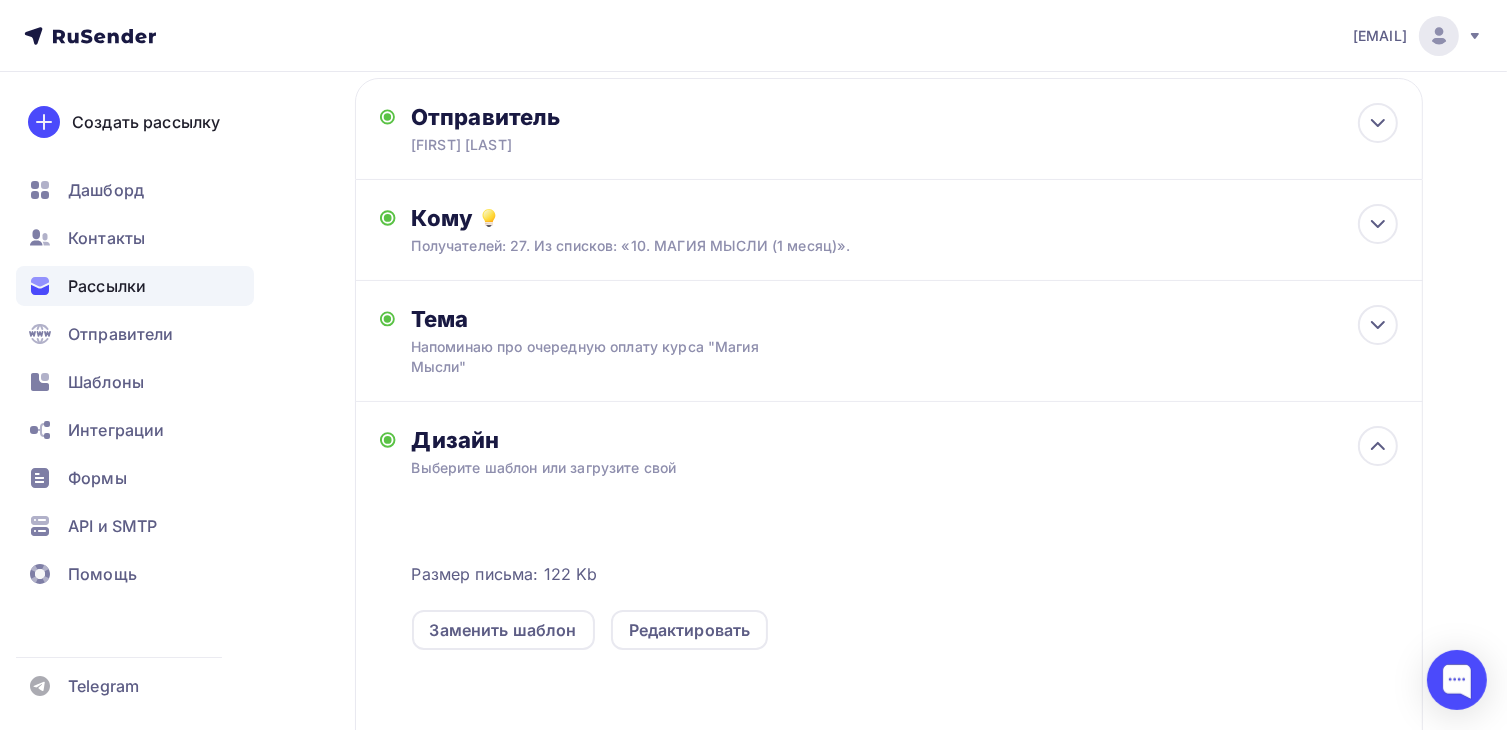 scroll, scrollTop: 148, scrollLeft: 0, axis: vertical 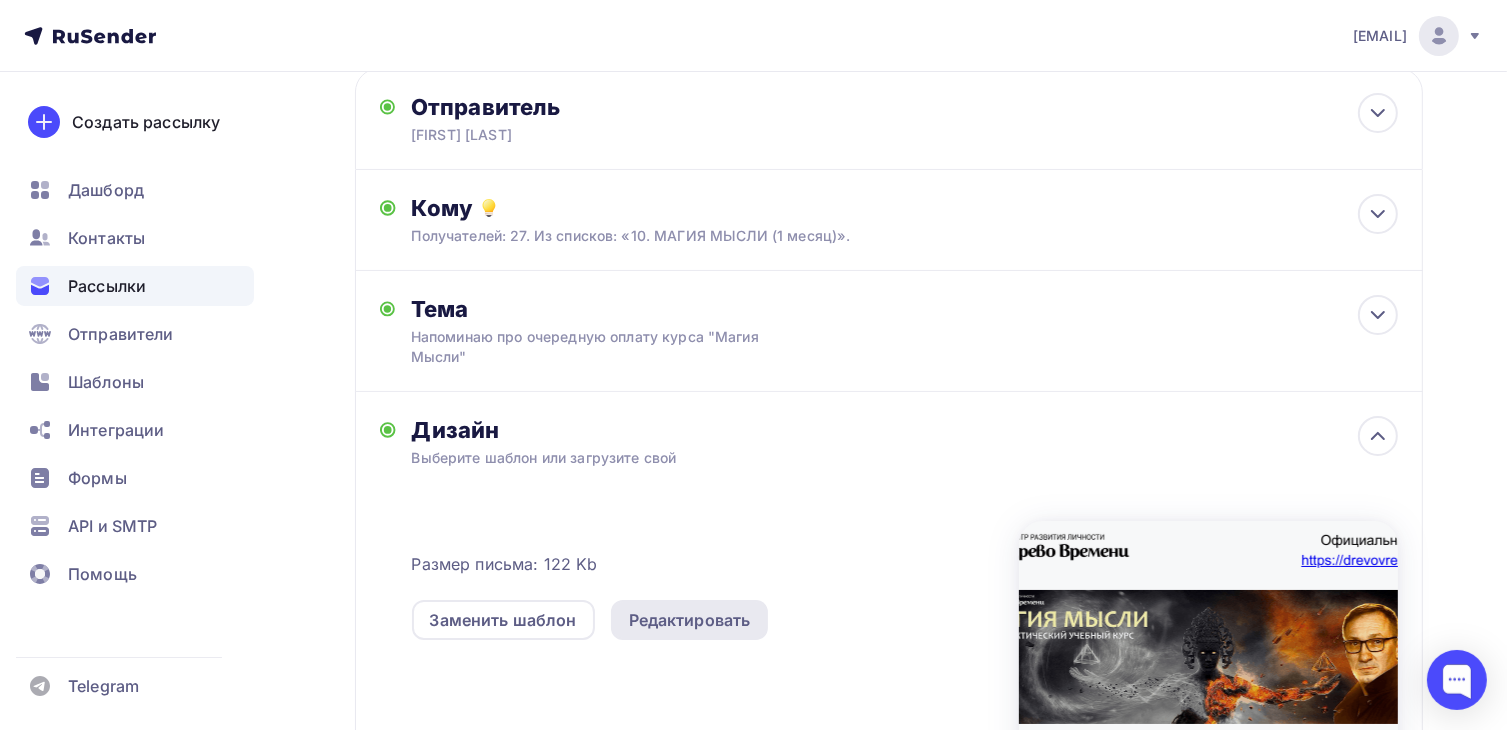 click on "Редактировать" at bounding box center [690, 620] 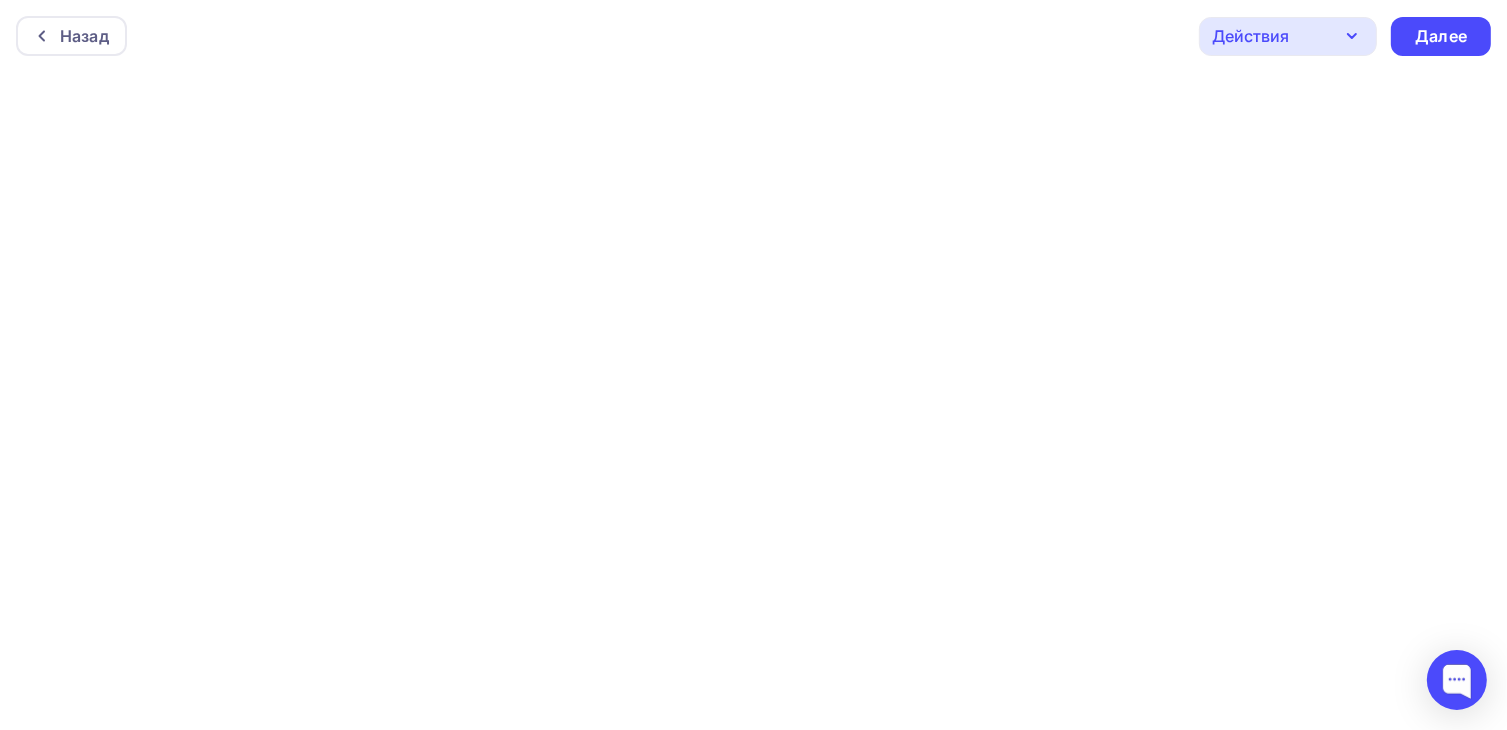 scroll, scrollTop: 0, scrollLeft: 0, axis: both 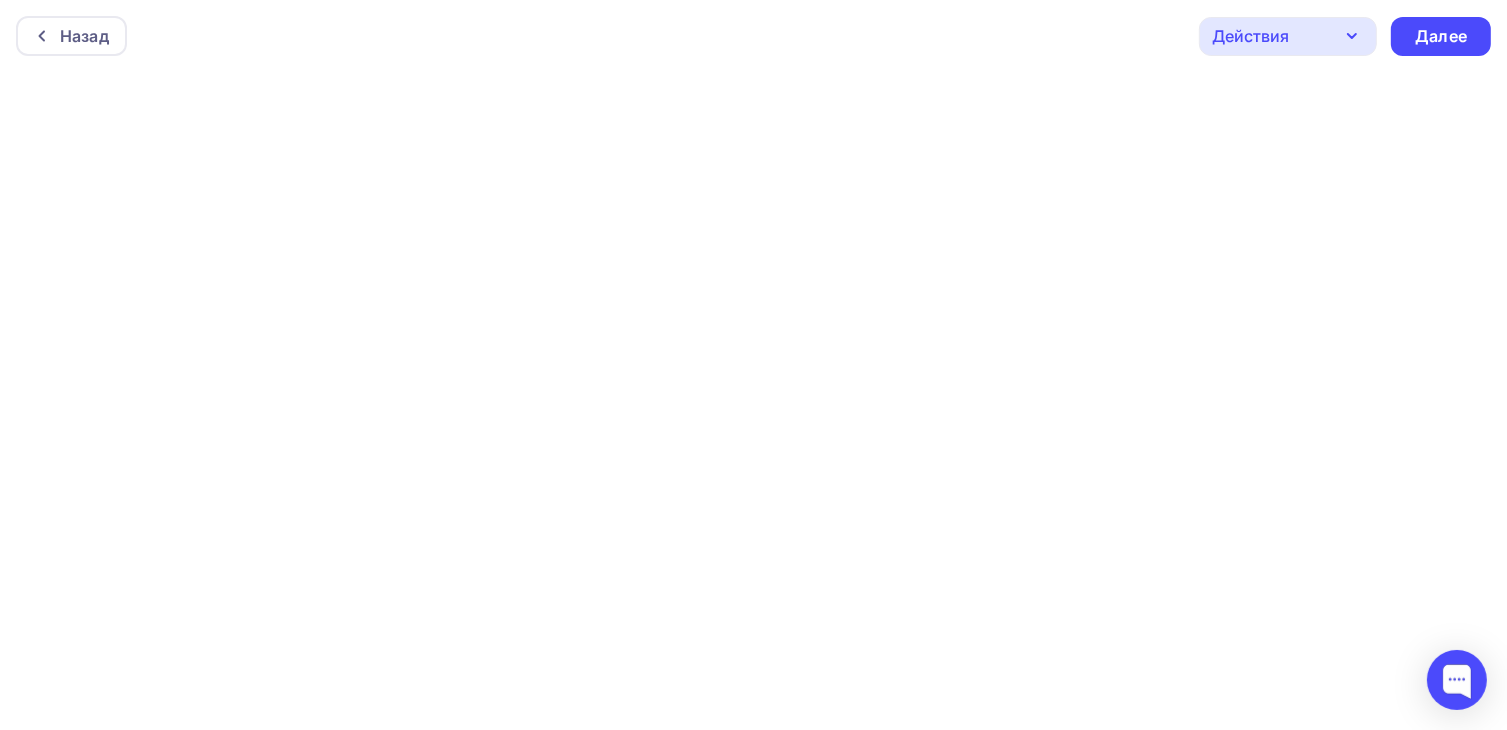 click on "Действия" at bounding box center [1288, 36] 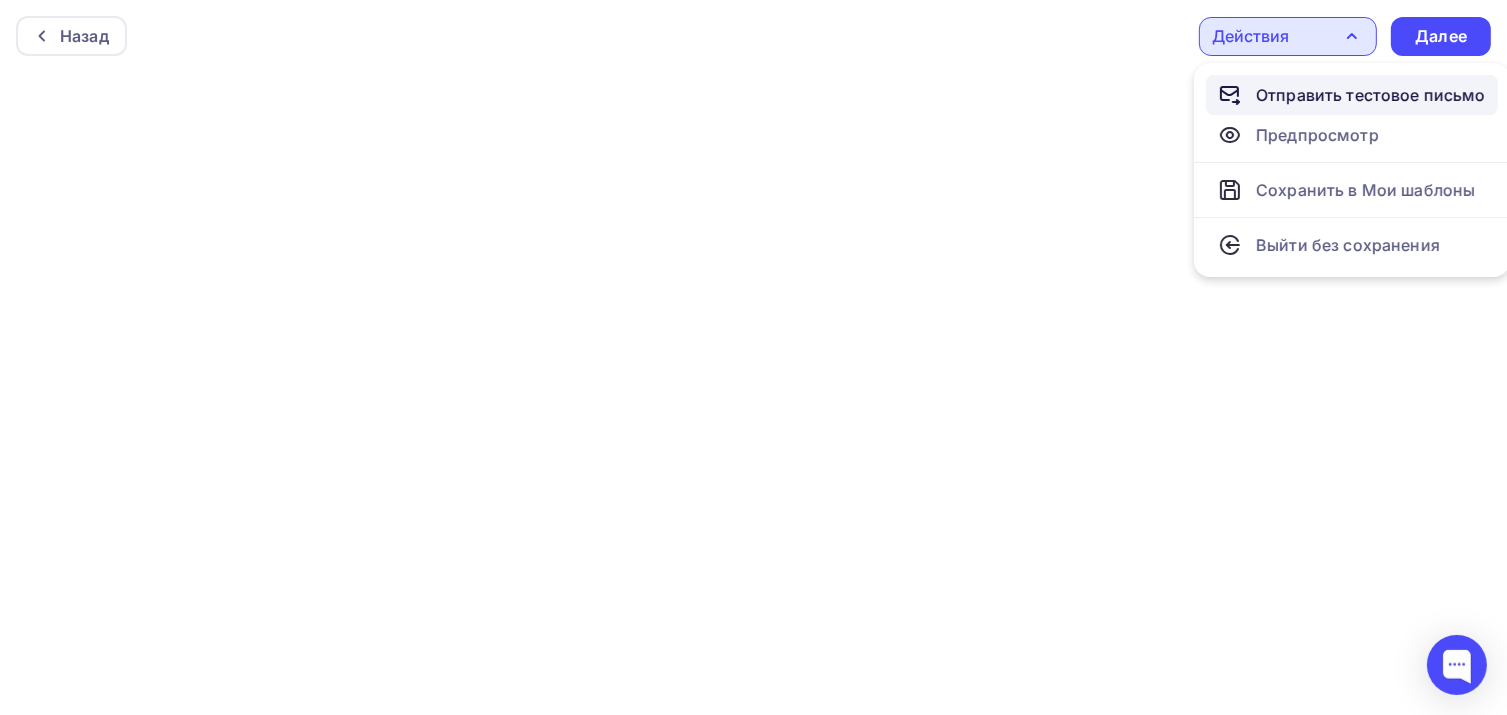 click on "Отправить тестовое письмо" at bounding box center [1371, 95] 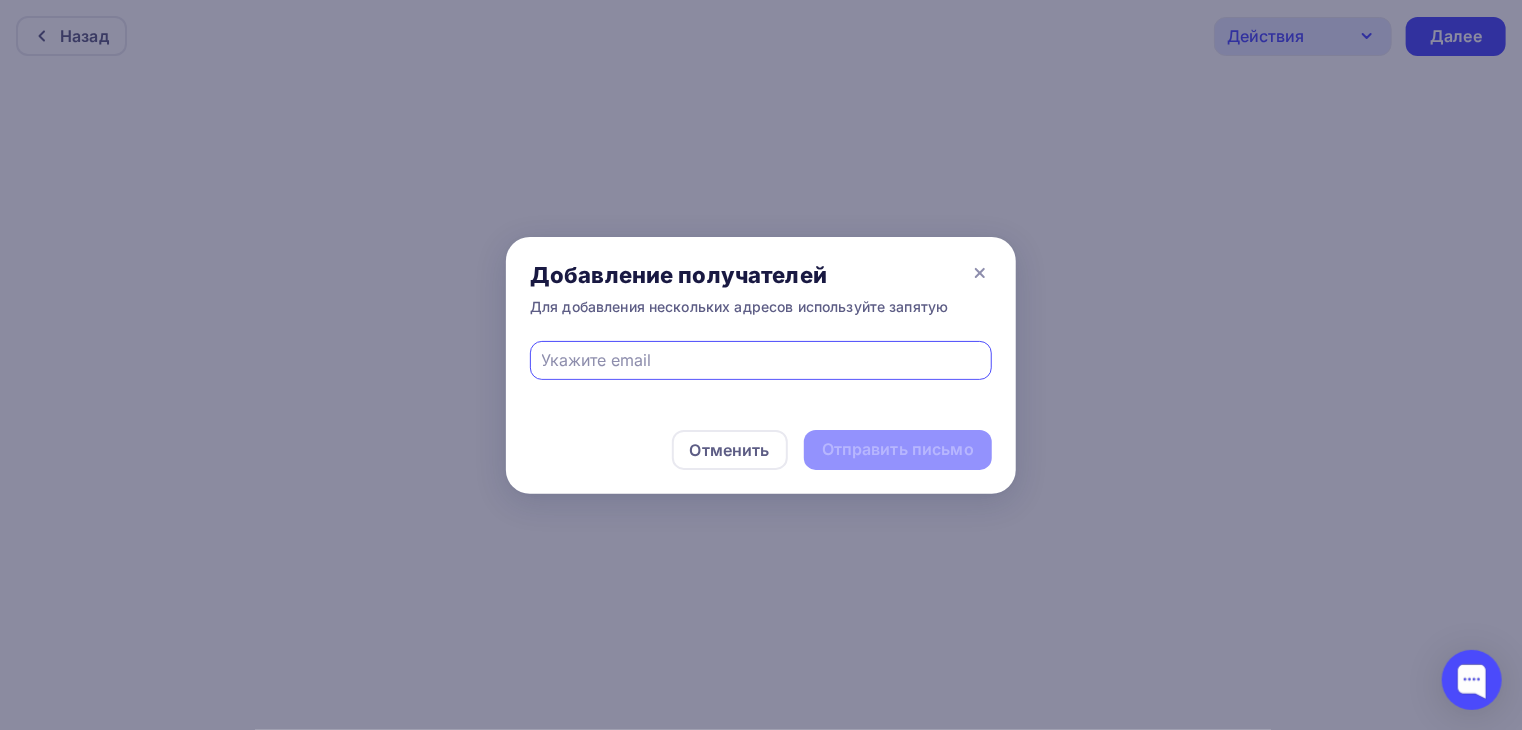 click at bounding box center (761, 360) 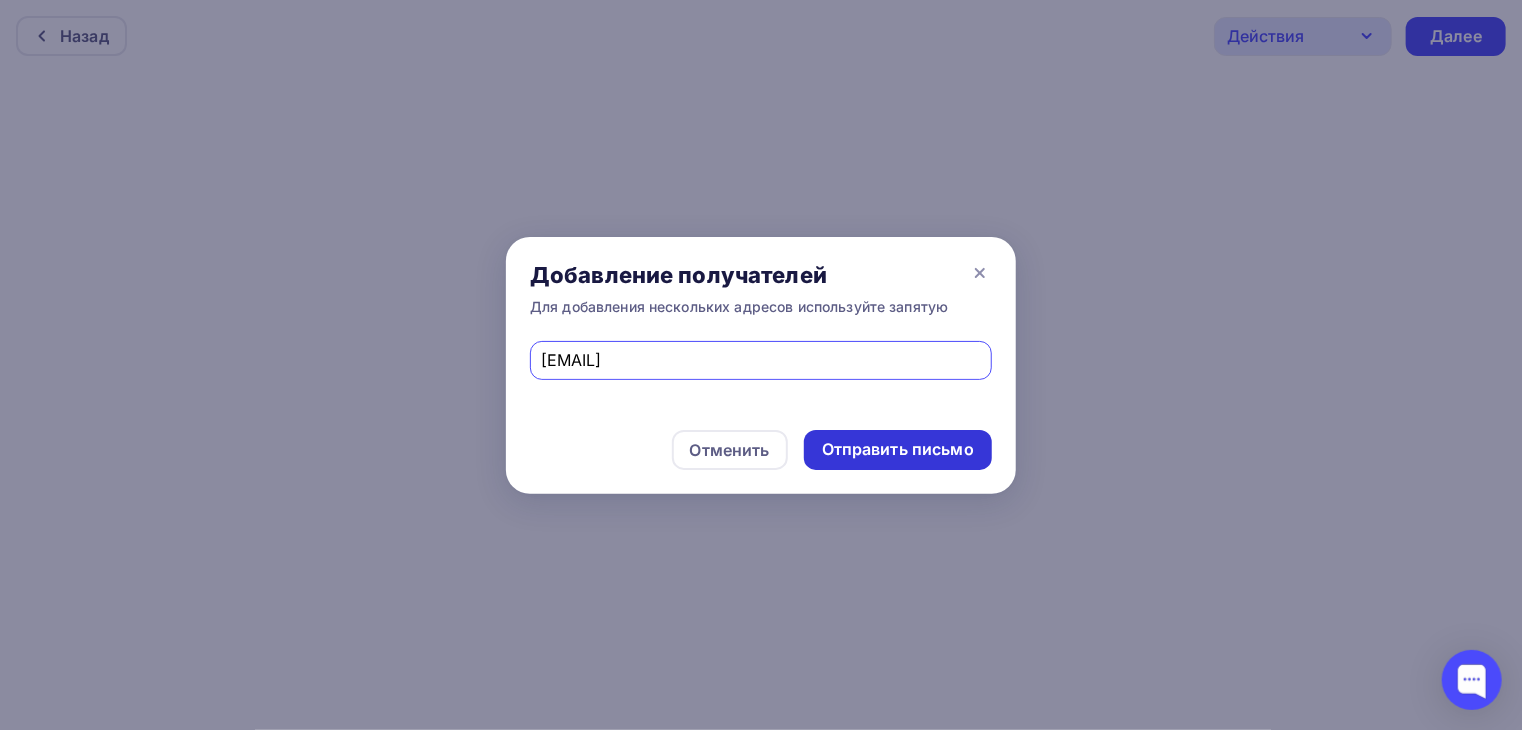 click on "Отправить письмо" at bounding box center (898, 449) 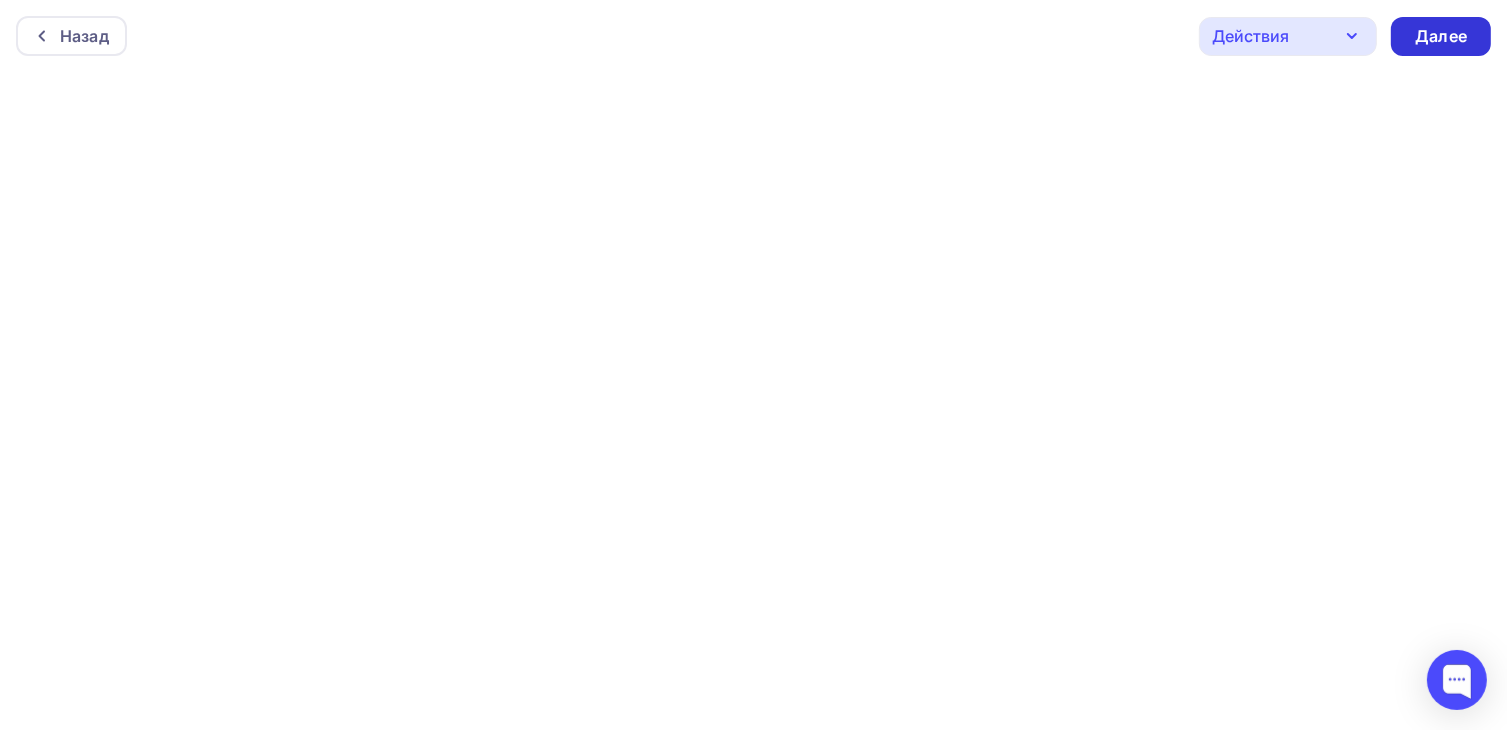 click on "Далее" at bounding box center [1441, 36] 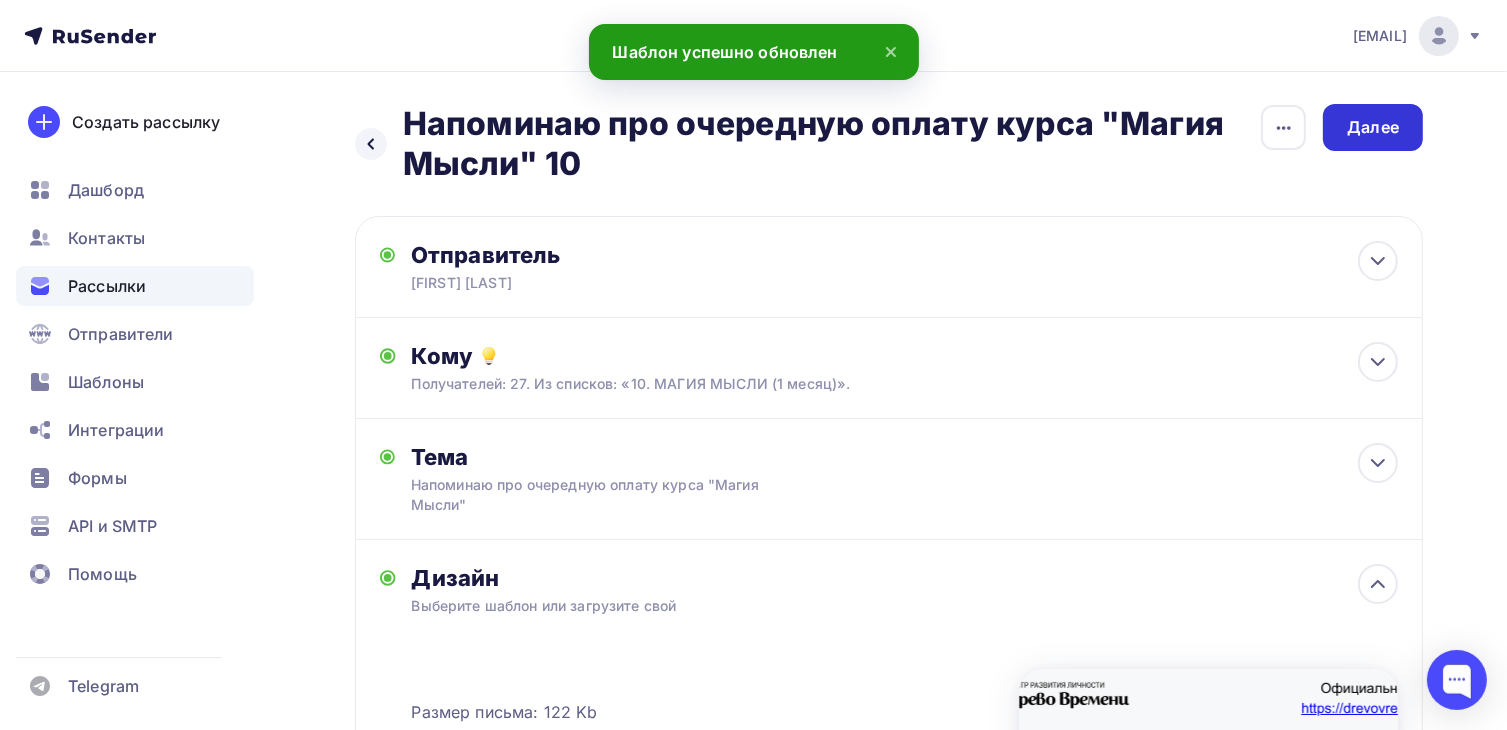 click on "Далее" at bounding box center [1373, 127] 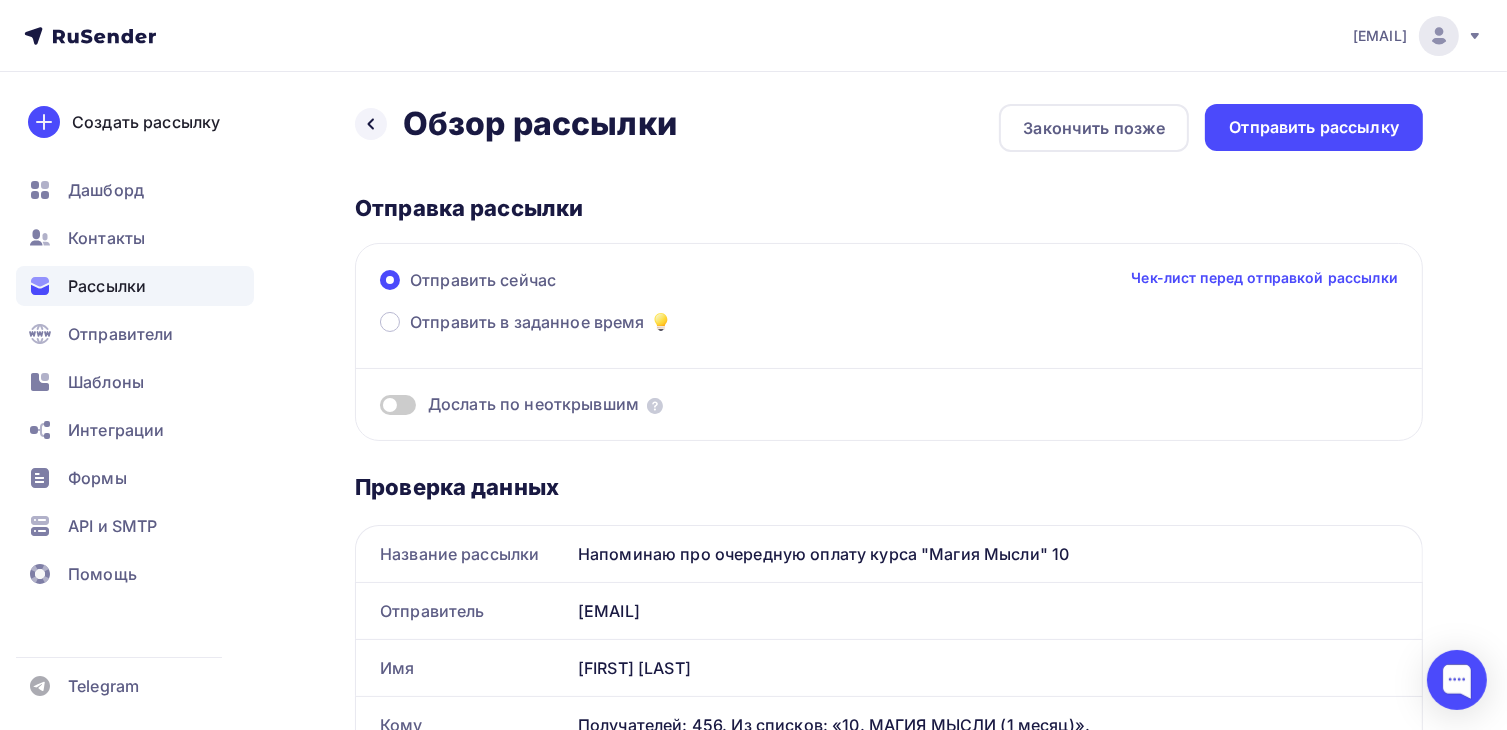scroll, scrollTop: 0, scrollLeft: 0, axis: both 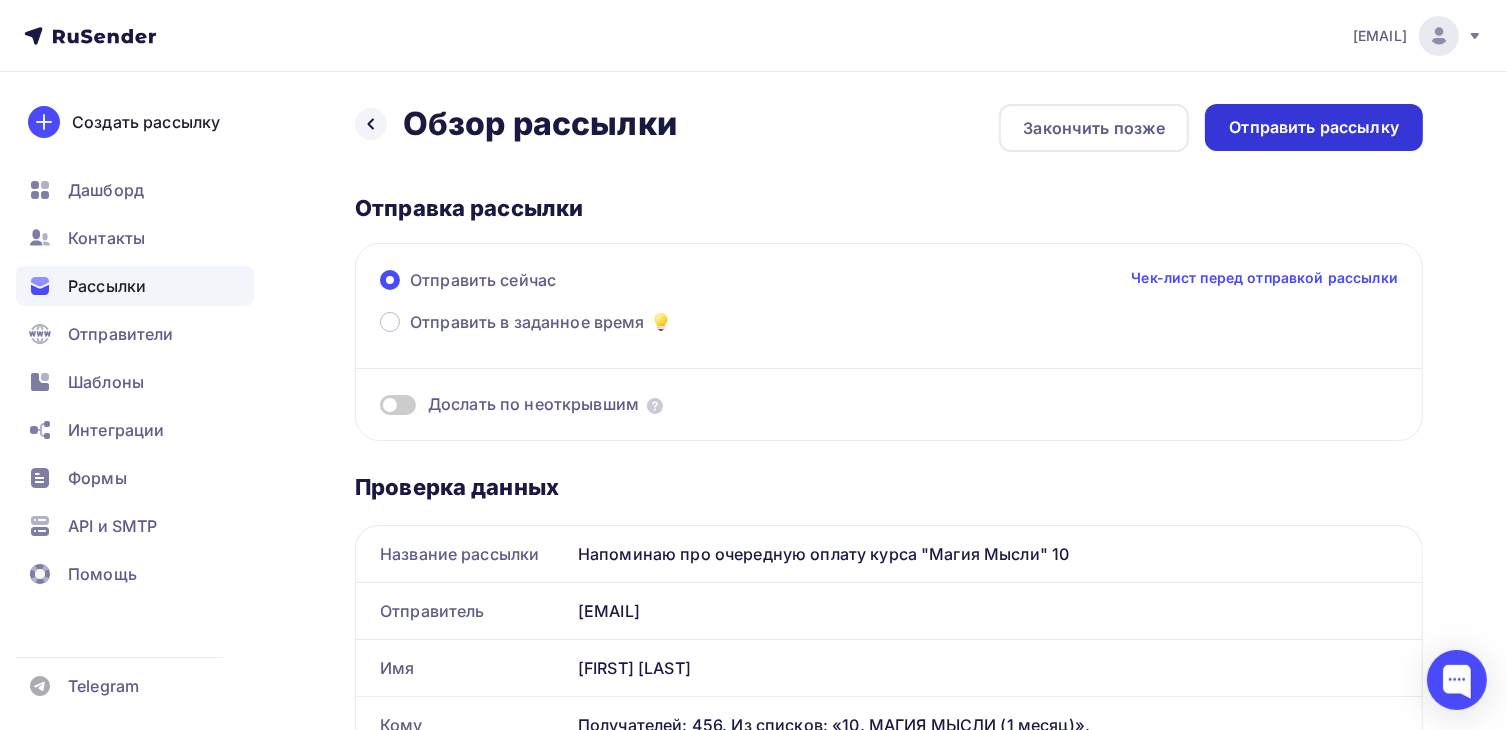 click on "Отправить рассылку" at bounding box center (1314, 127) 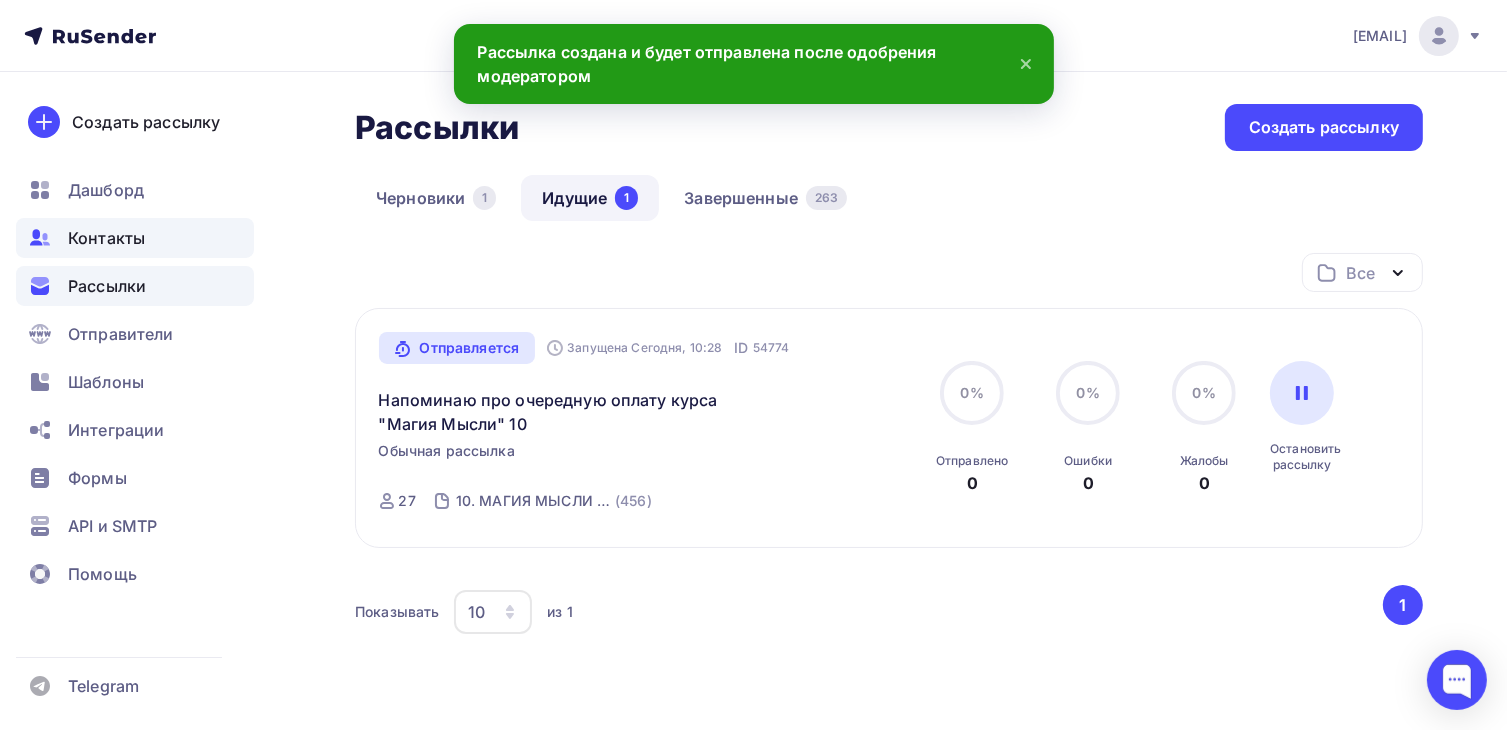 click on "Контакты" at bounding box center [106, 238] 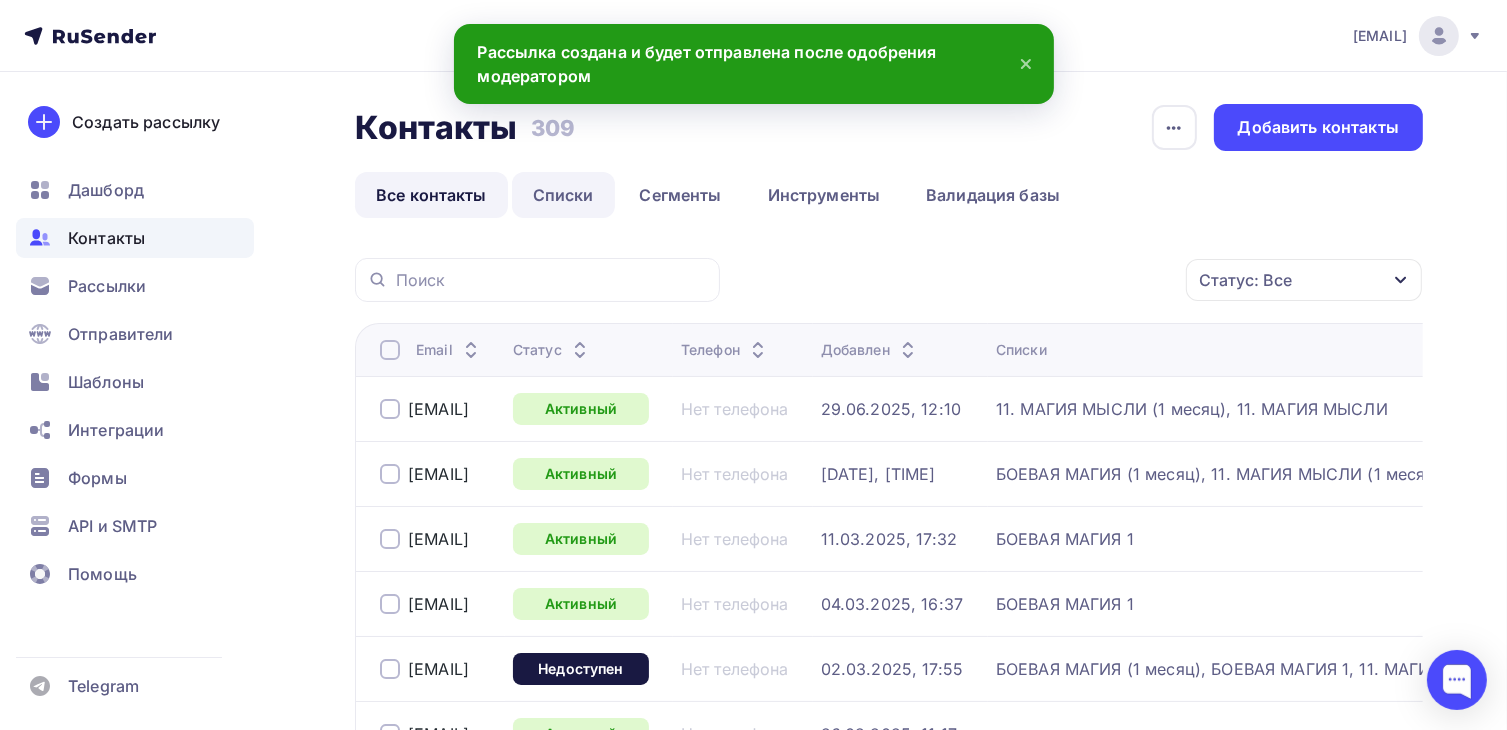 click on "Списки" at bounding box center [563, 195] 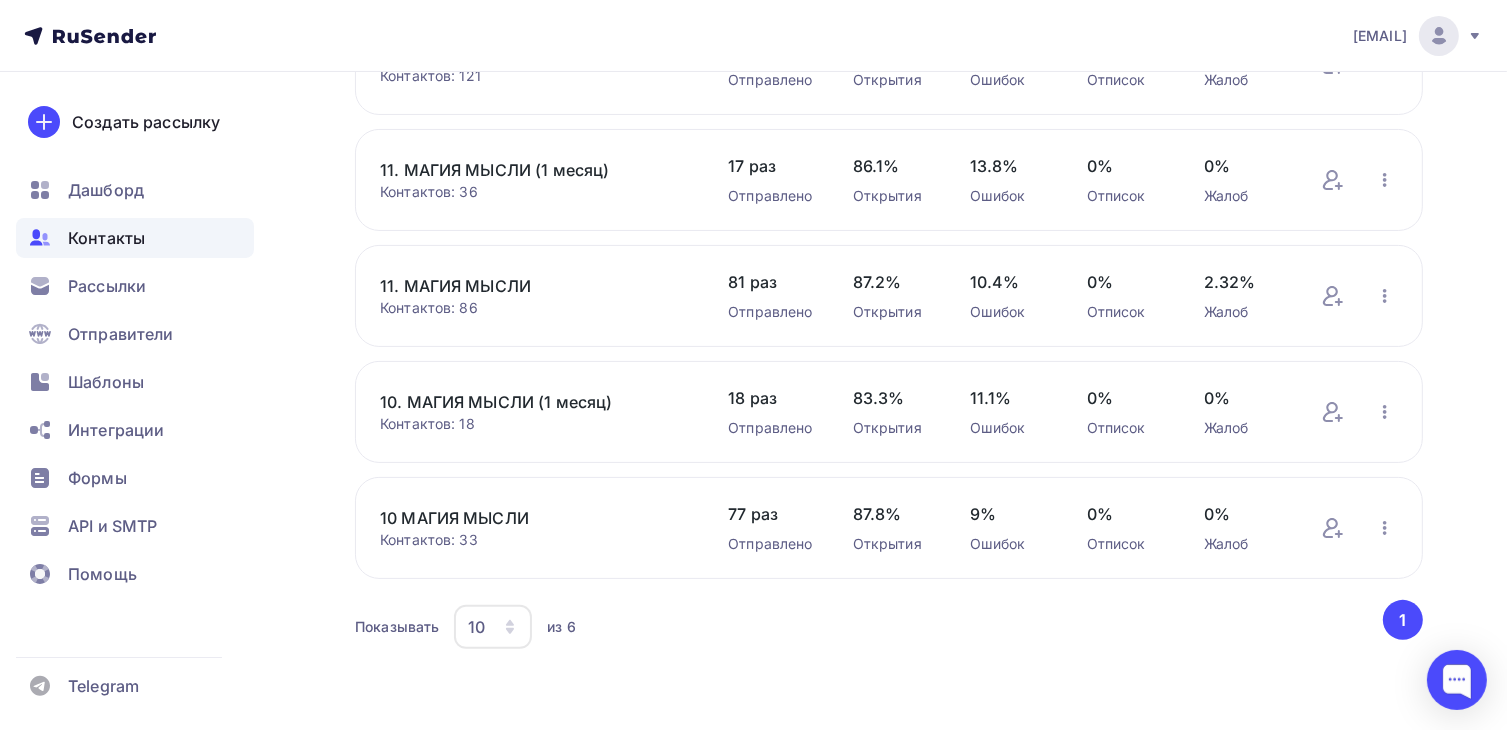 scroll, scrollTop: 354, scrollLeft: 0, axis: vertical 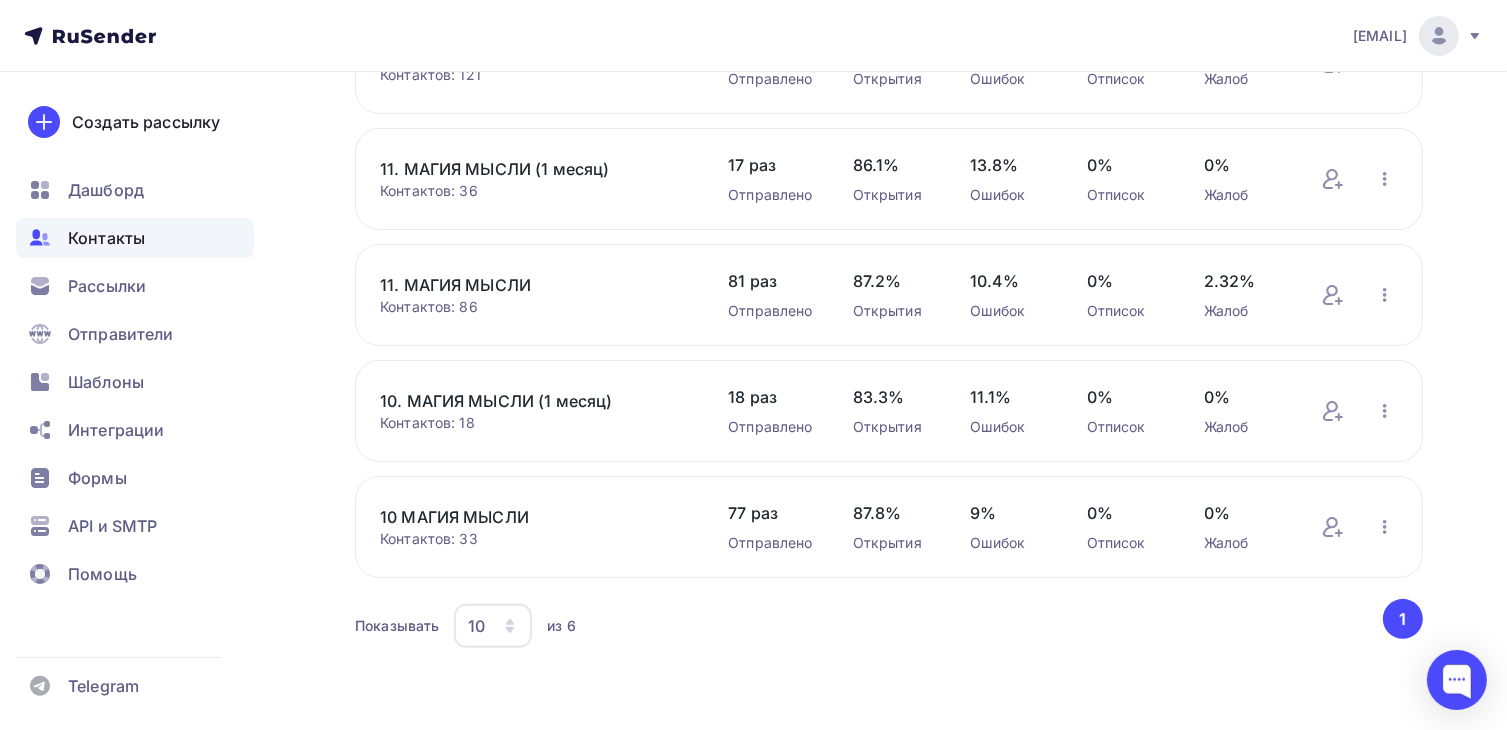click on "10. МАГИЯ МЫСЛИ (1 месяц)" at bounding box center (534, 401) 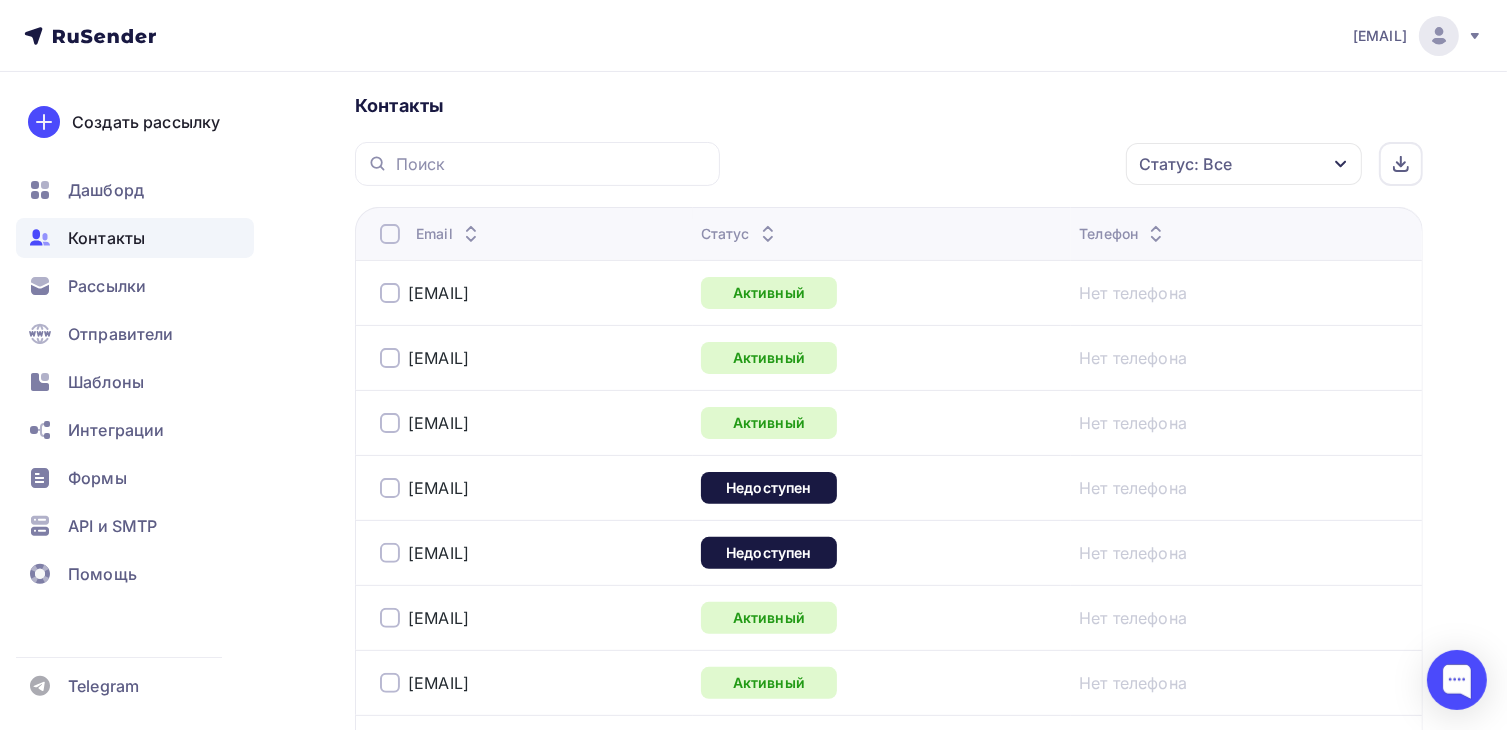 scroll, scrollTop: 500, scrollLeft: 0, axis: vertical 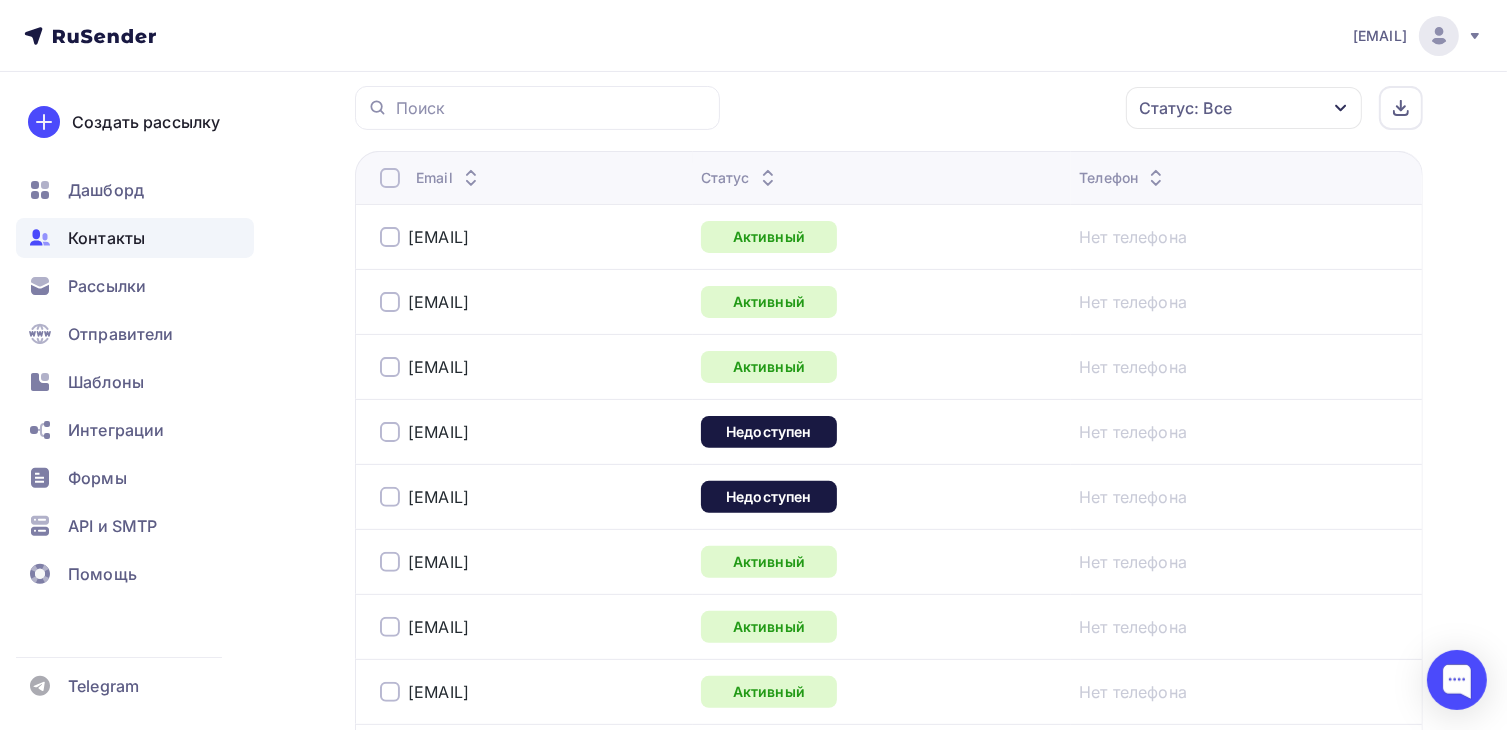 drag, startPoint x: 573, startPoint y: 429, endPoint x: 400, endPoint y: 429, distance: 173 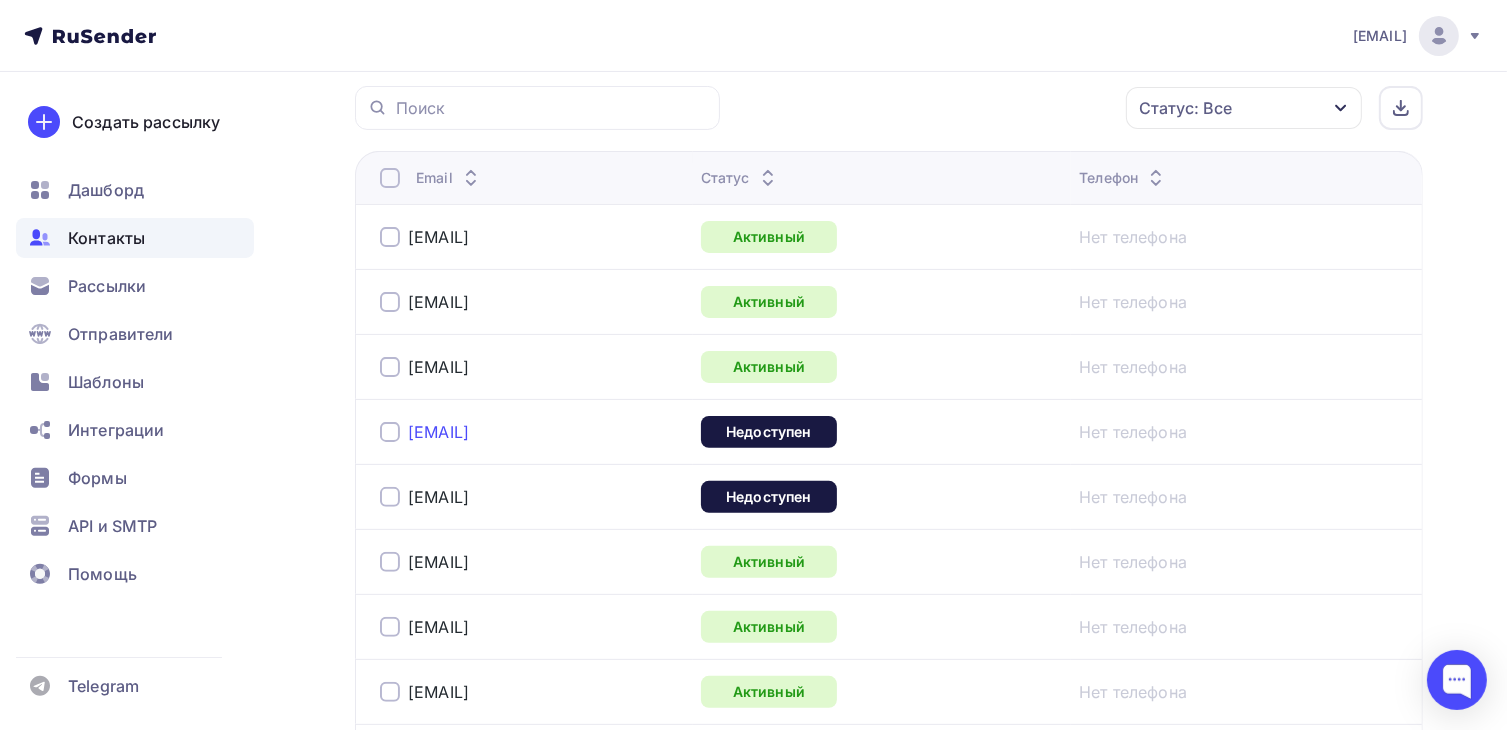 copy on "[EMAIL]" 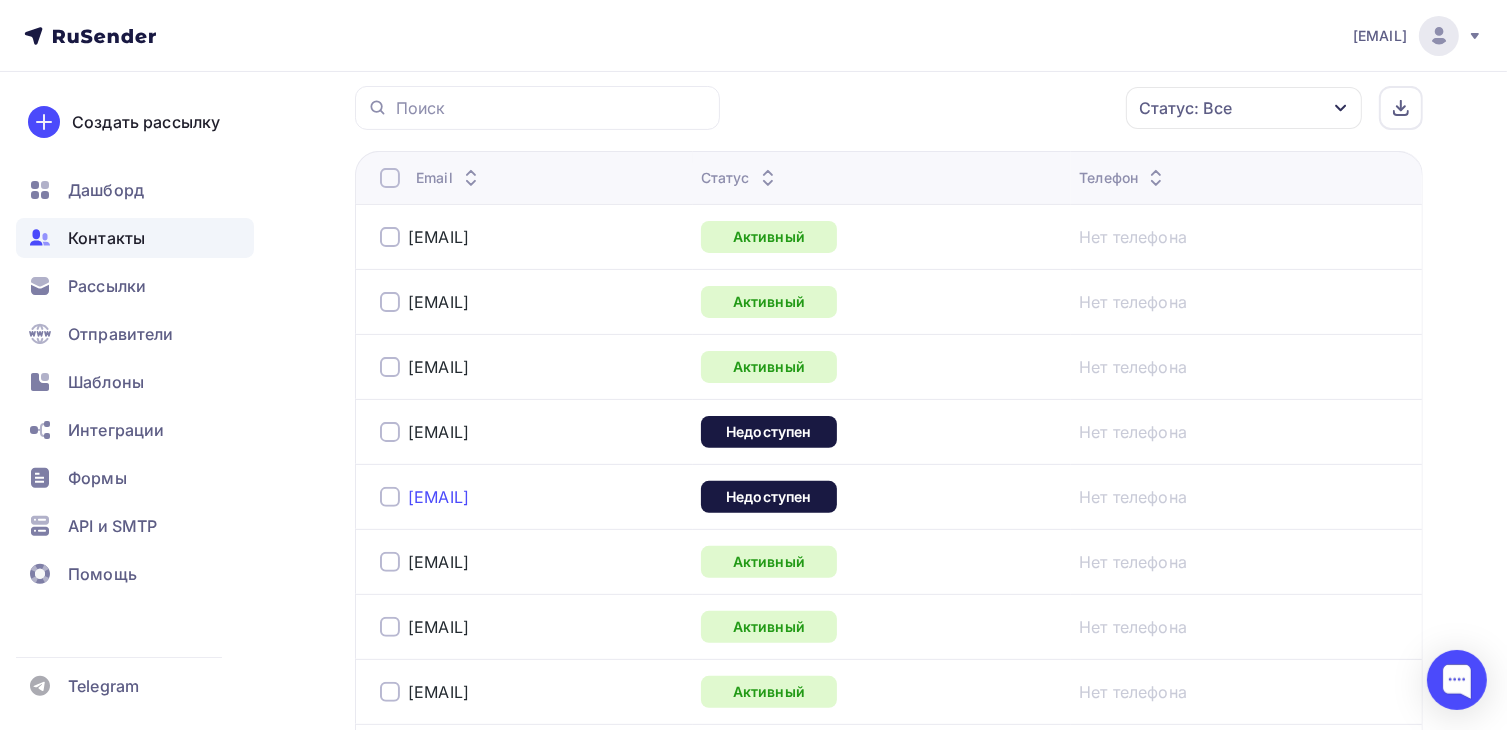 click on "[EMAIL]" at bounding box center [438, 497] 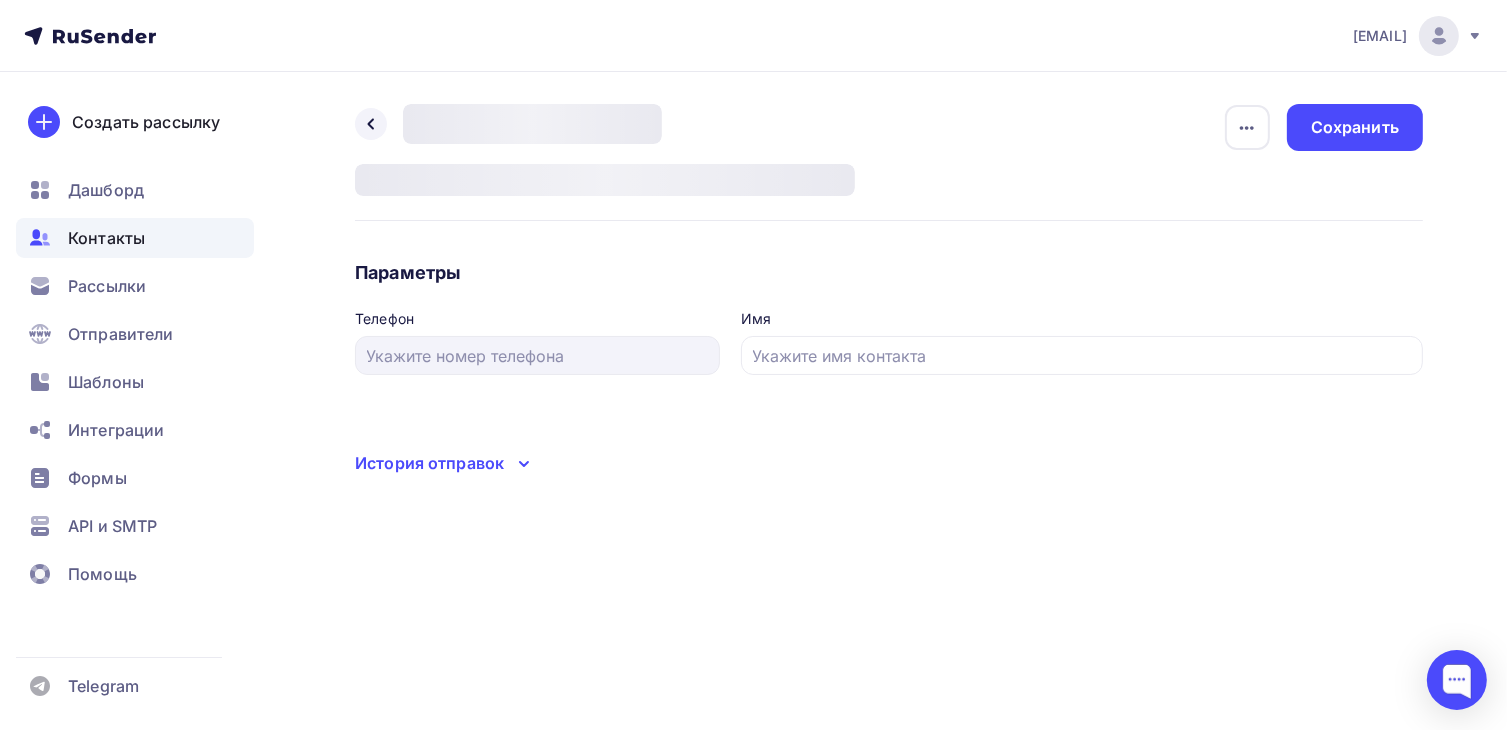 scroll, scrollTop: 0, scrollLeft: 0, axis: both 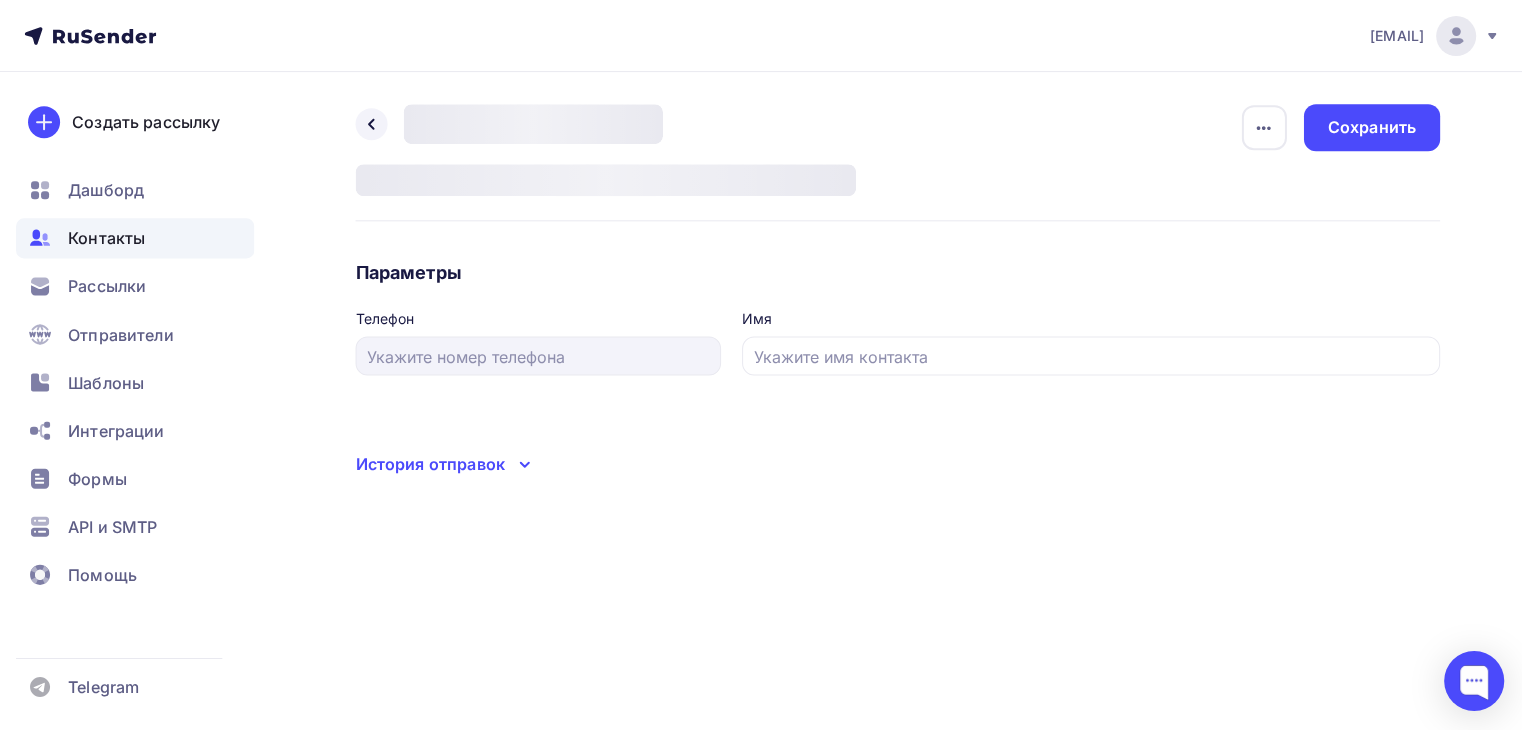 type on "[NAME]" 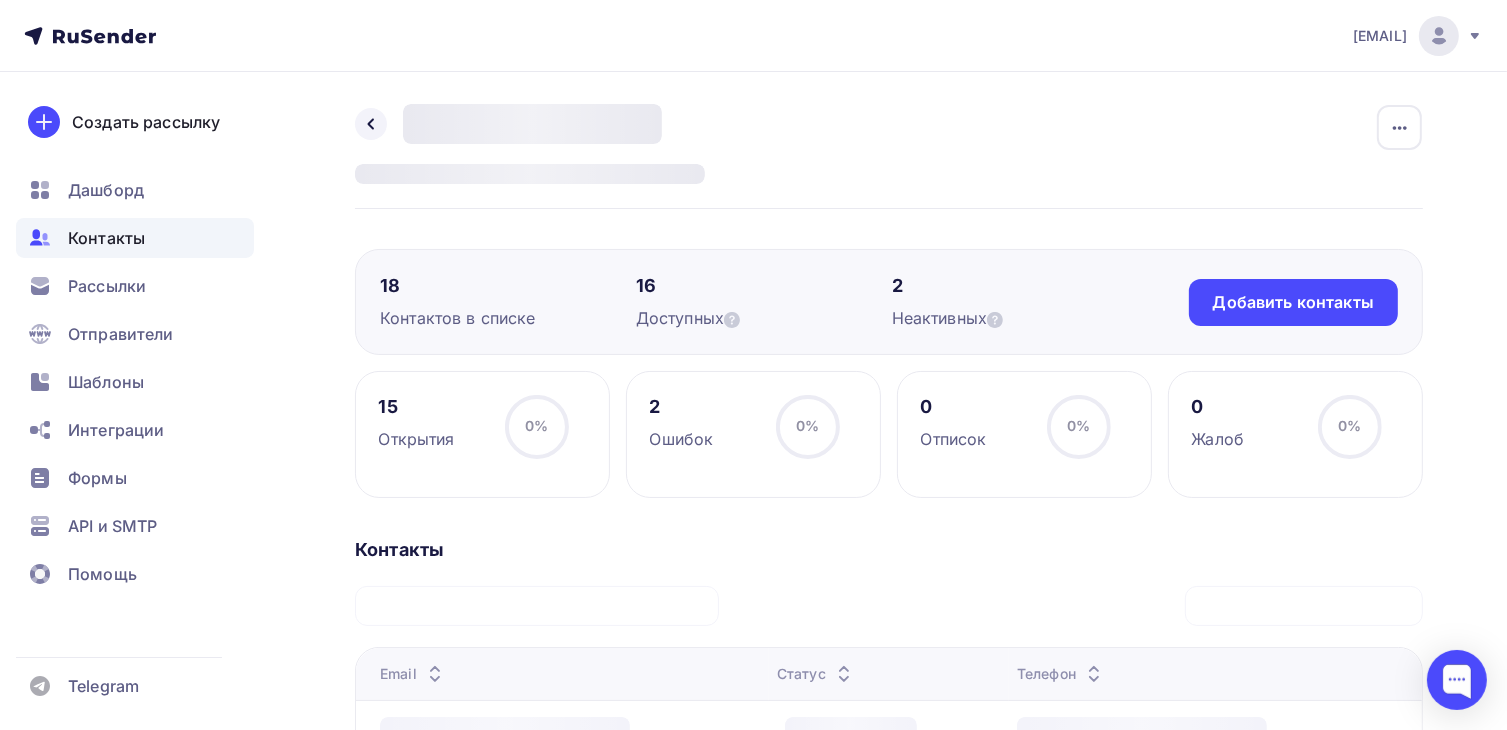 scroll, scrollTop: 500, scrollLeft: 0, axis: vertical 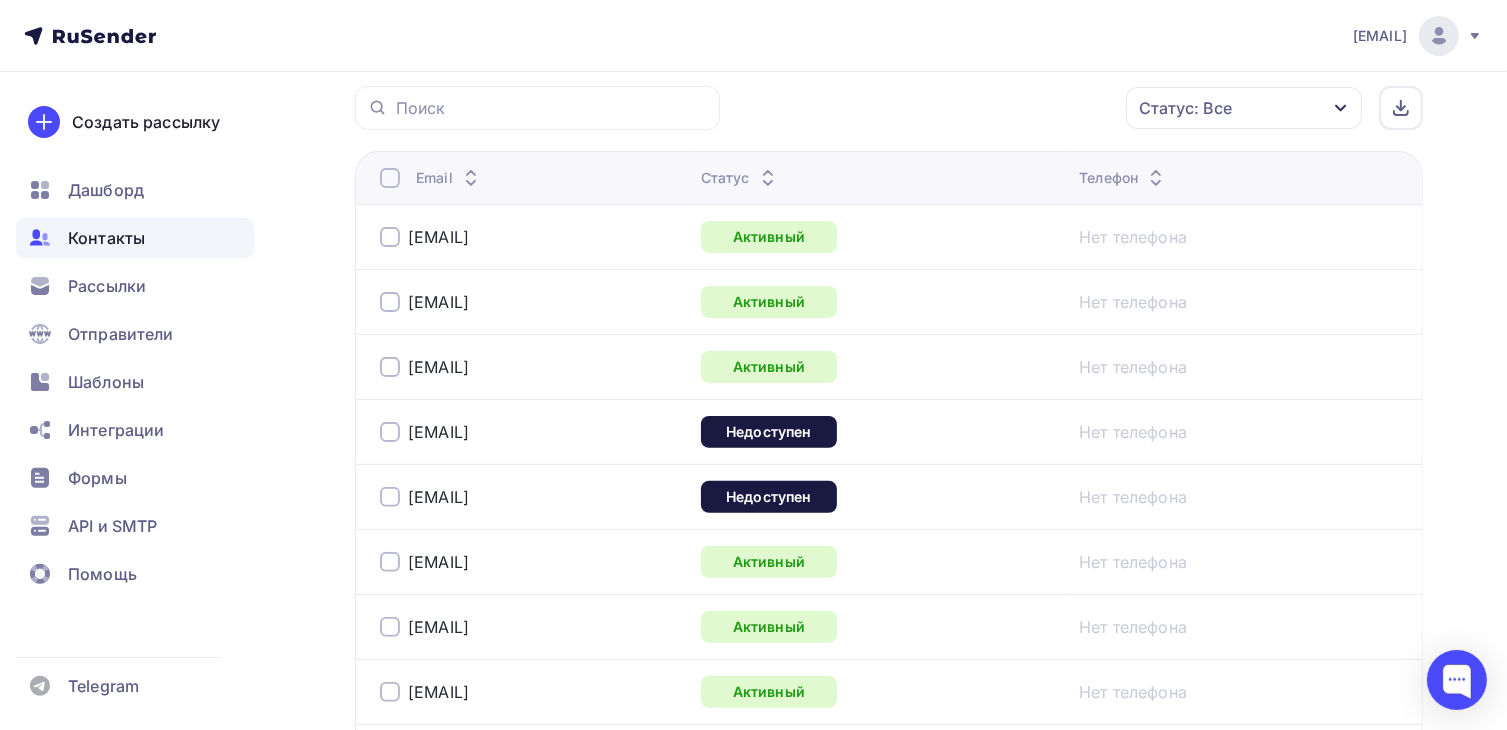 drag, startPoint x: 584, startPoint y: 494, endPoint x: 401, endPoint y: 495, distance: 183.00273 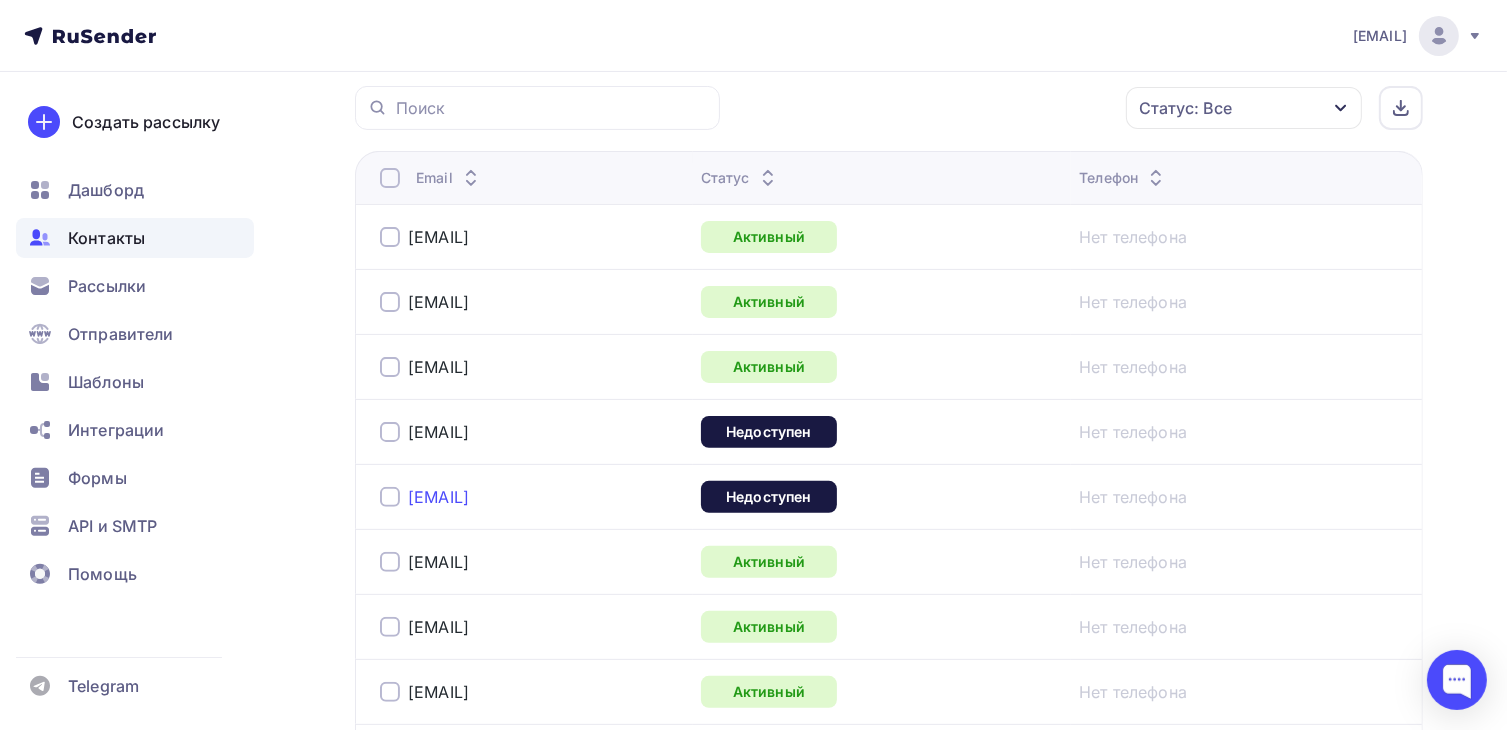 copy on "[EMAIL]" 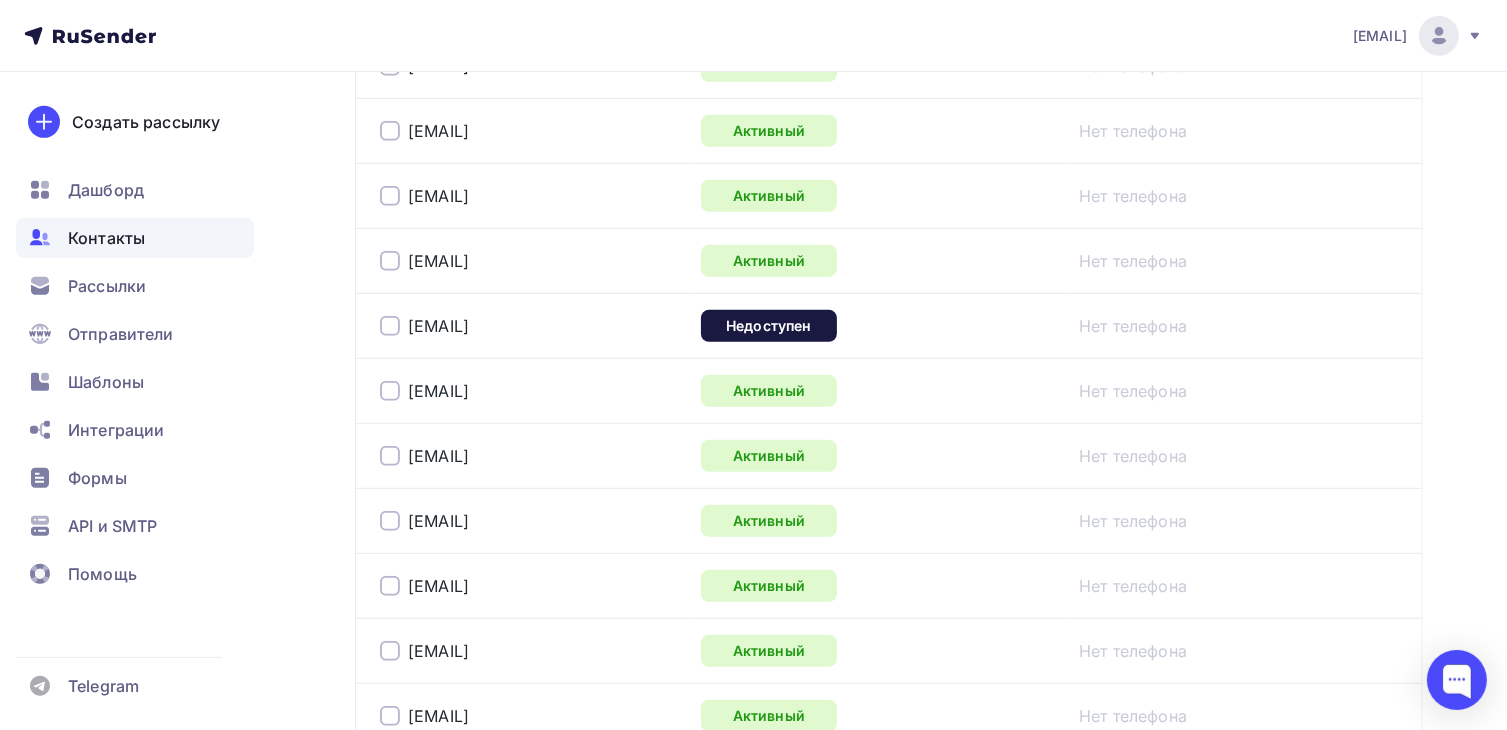 scroll, scrollTop: 1000, scrollLeft: 0, axis: vertical 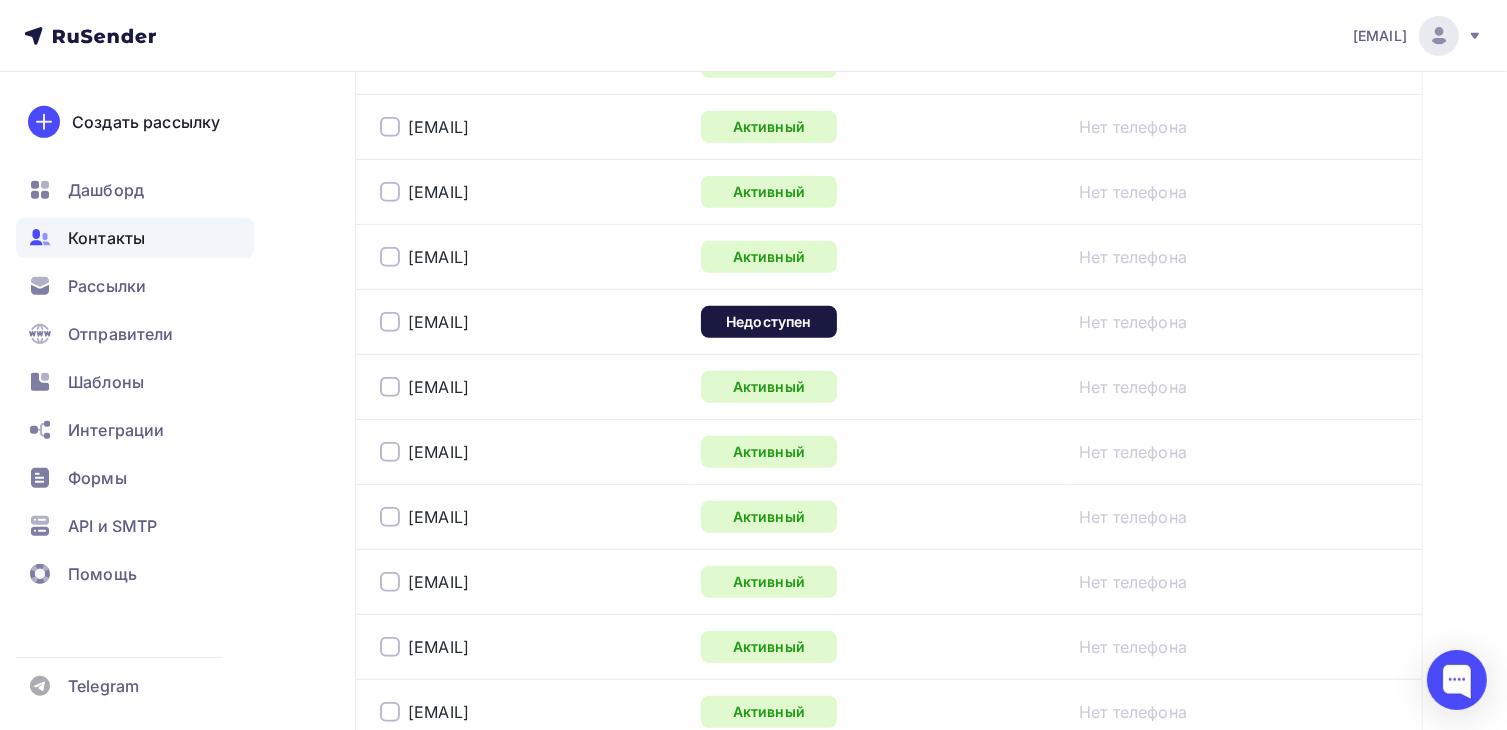 drag, startPoint x: 540, startPoint y: 328, endPoint x: 402, endPoint y: 325, distance: 138.03261 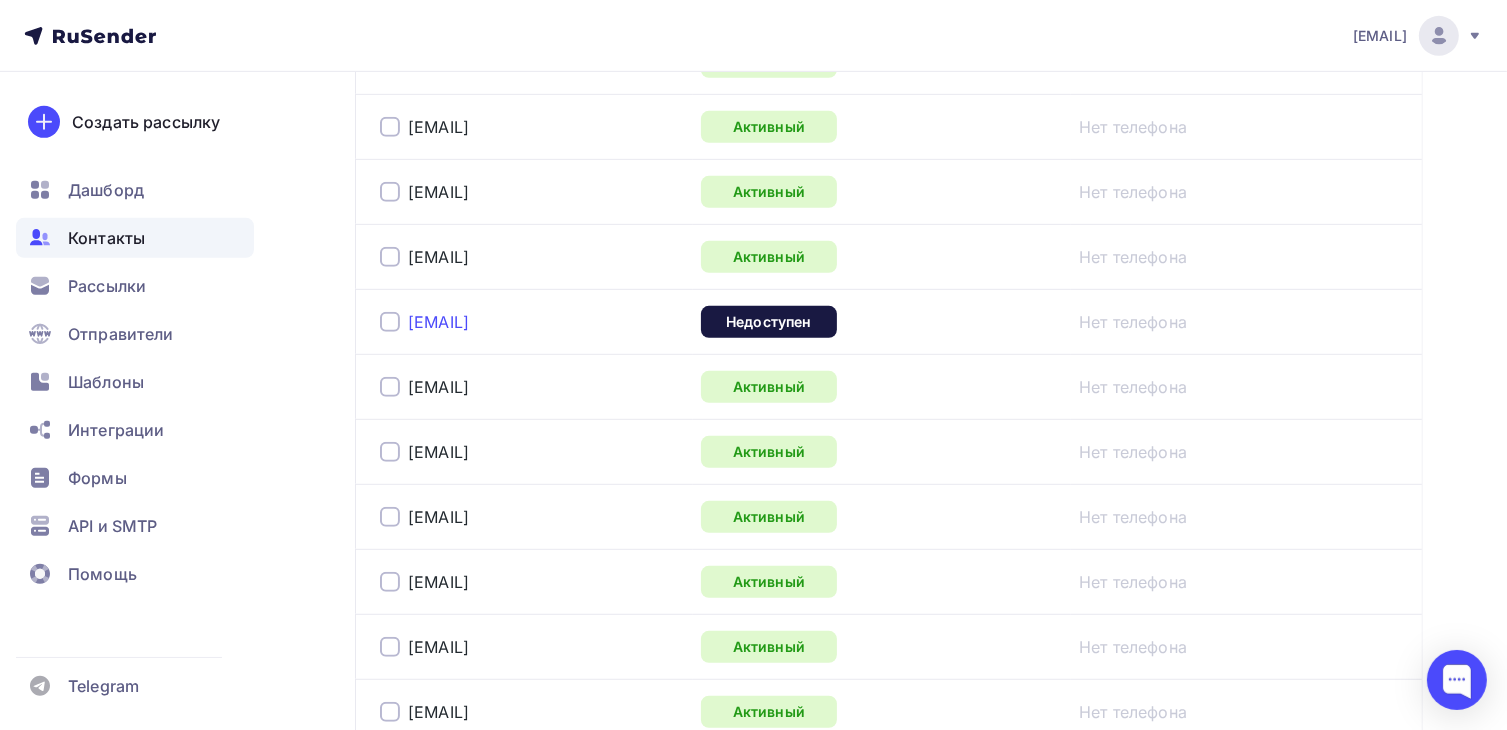 copy on "[EMAIL]" 